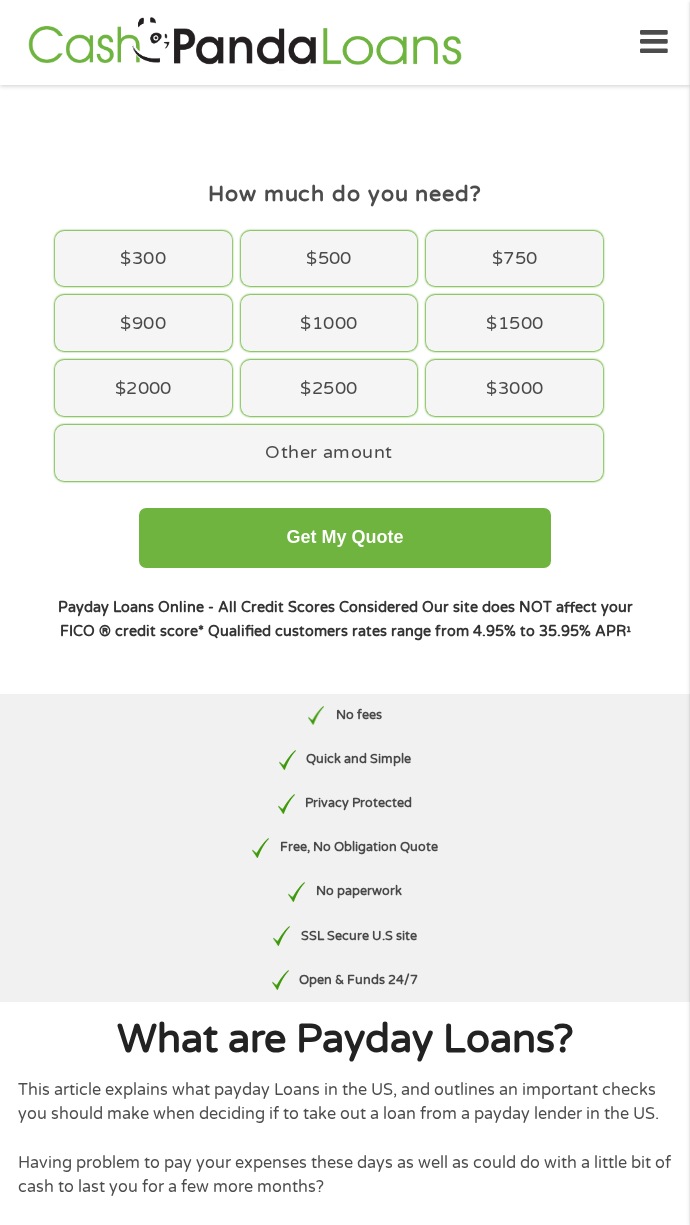 scroll, scrollTop: 0, scrollLeft: 0, axis: both 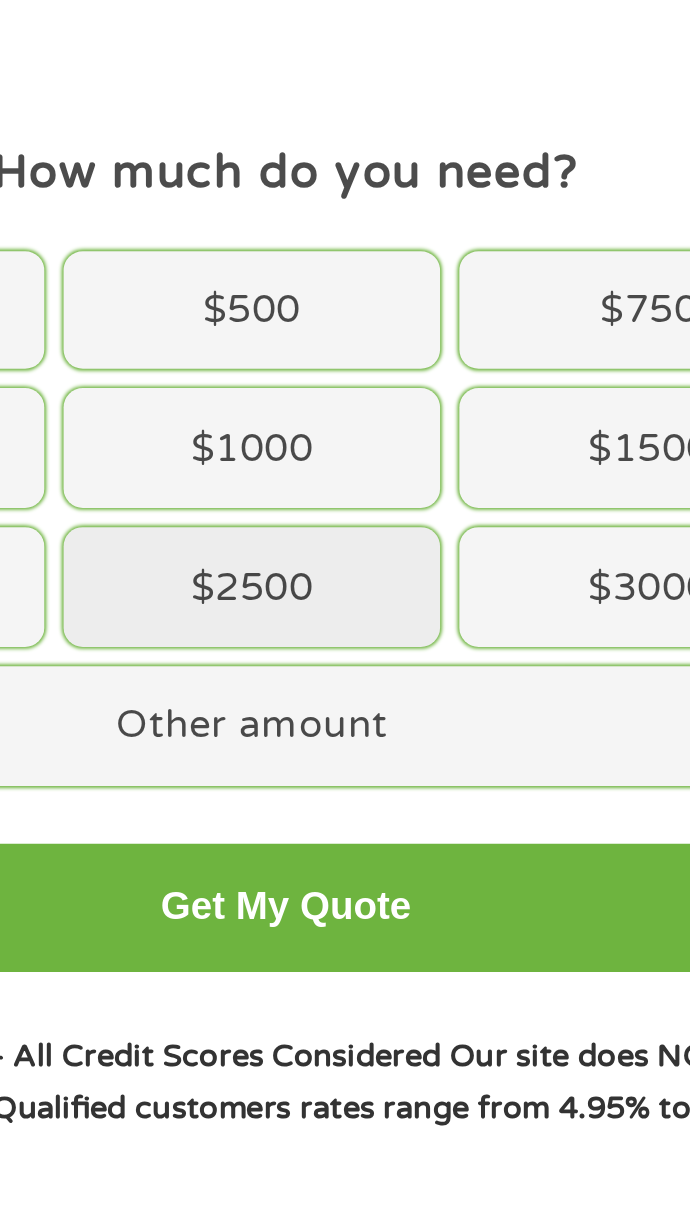 click on "$2500" at bounding box center [329, 388] 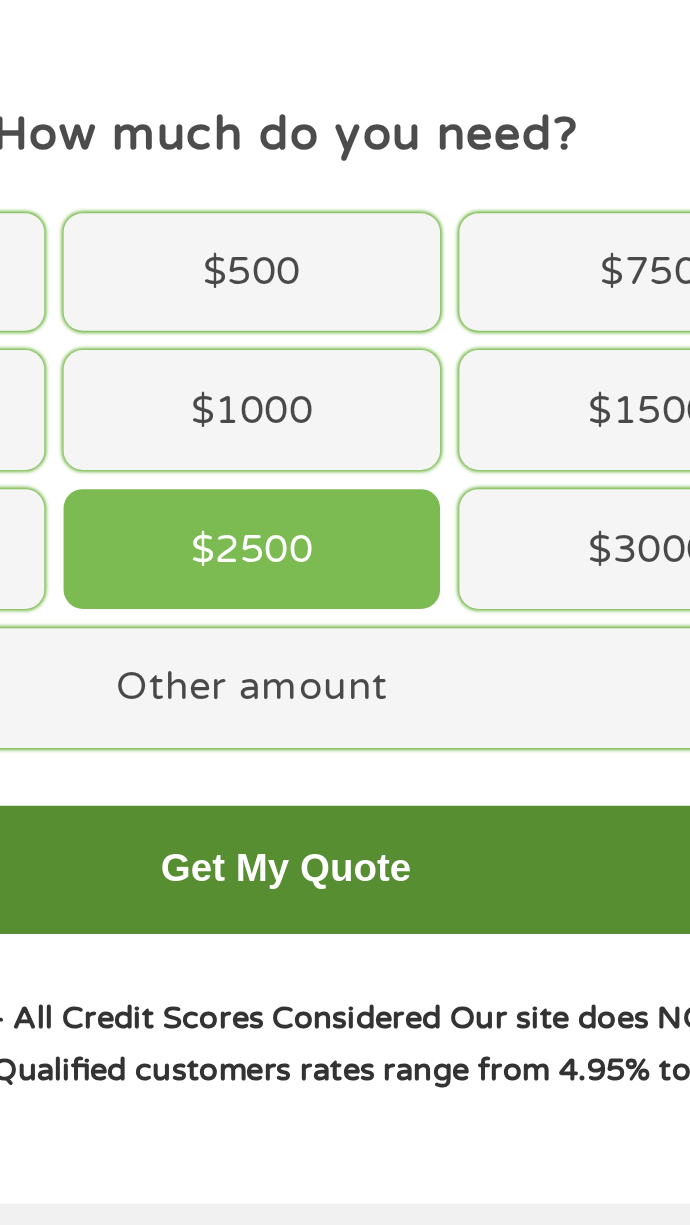 click on "Get My Quote" at bounding box center (345, 538) 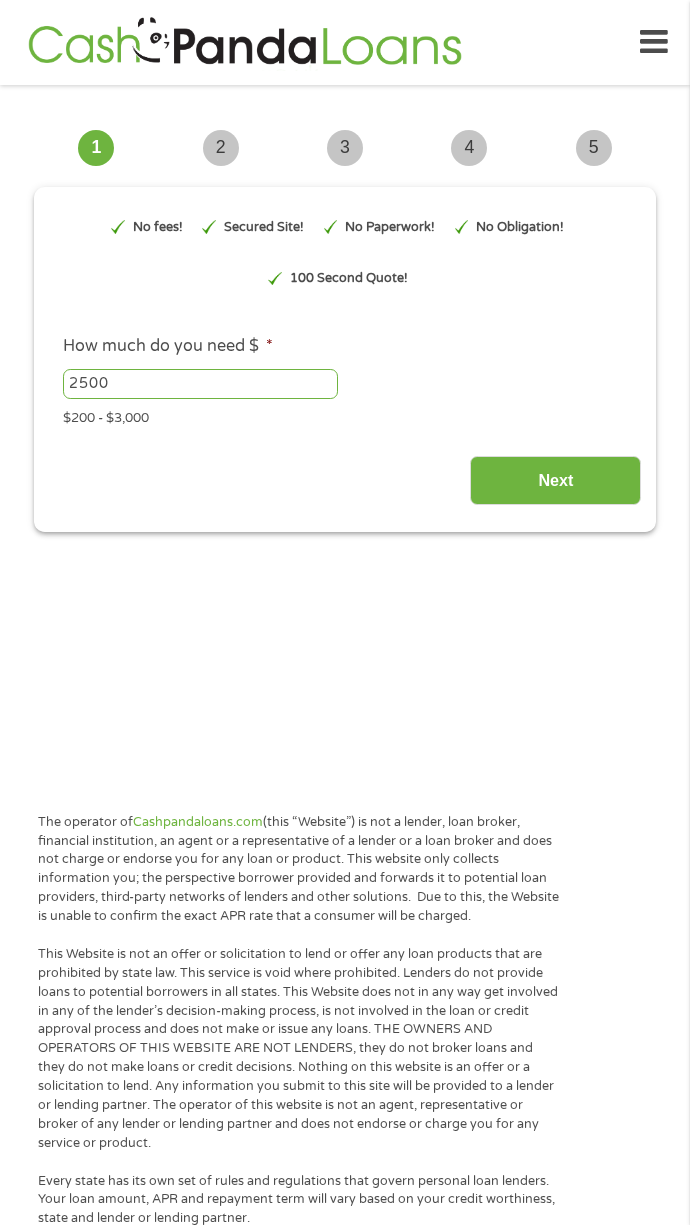 scroll, scrollTop: 0, scrollLeft: 0, axis: both 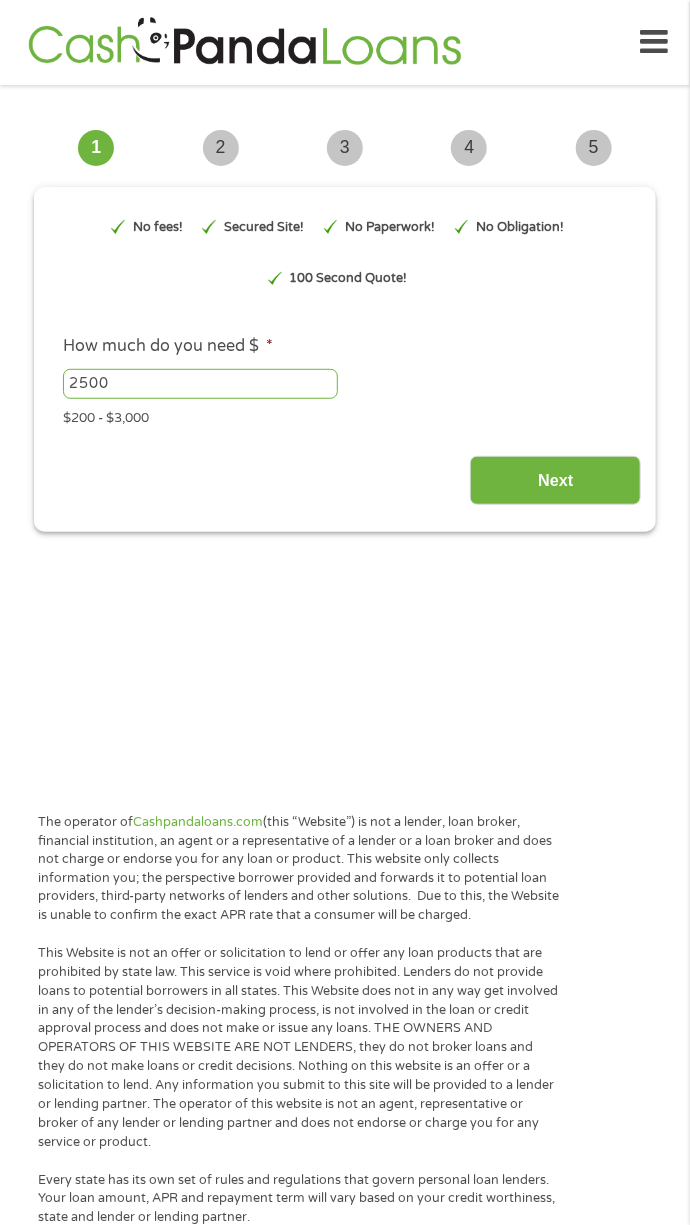 type on "[NUMBER]" 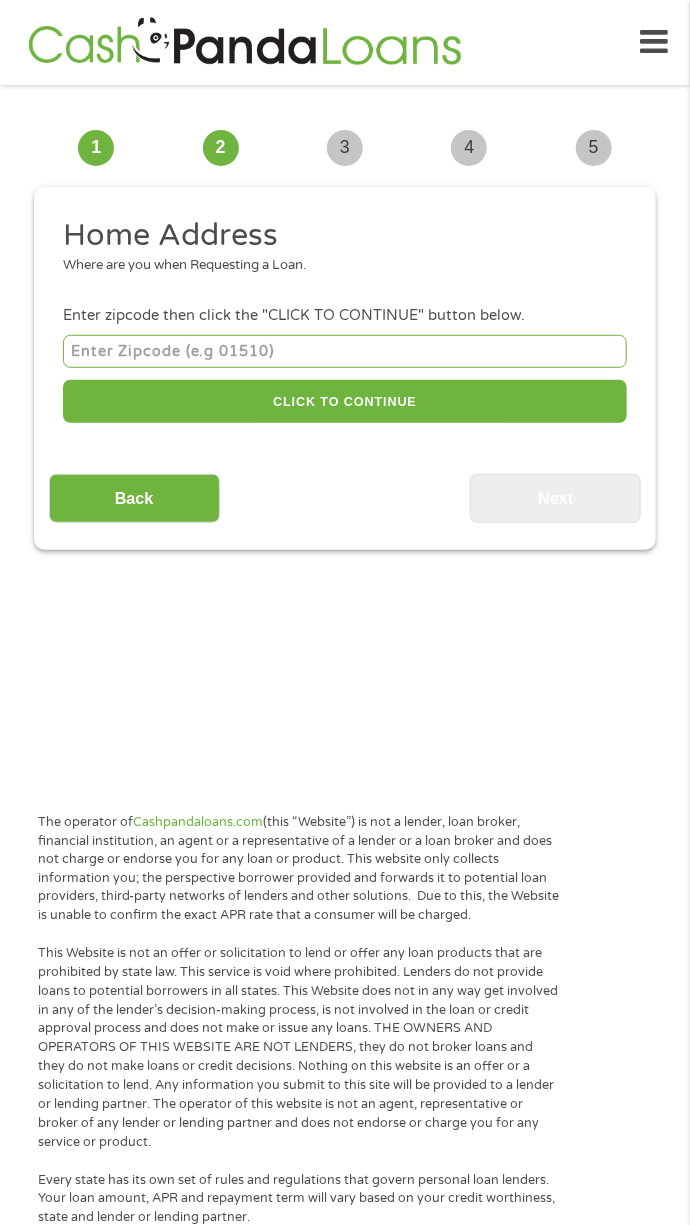 scroll, scrollTop: 0, scrollLeft: 0, axis: both 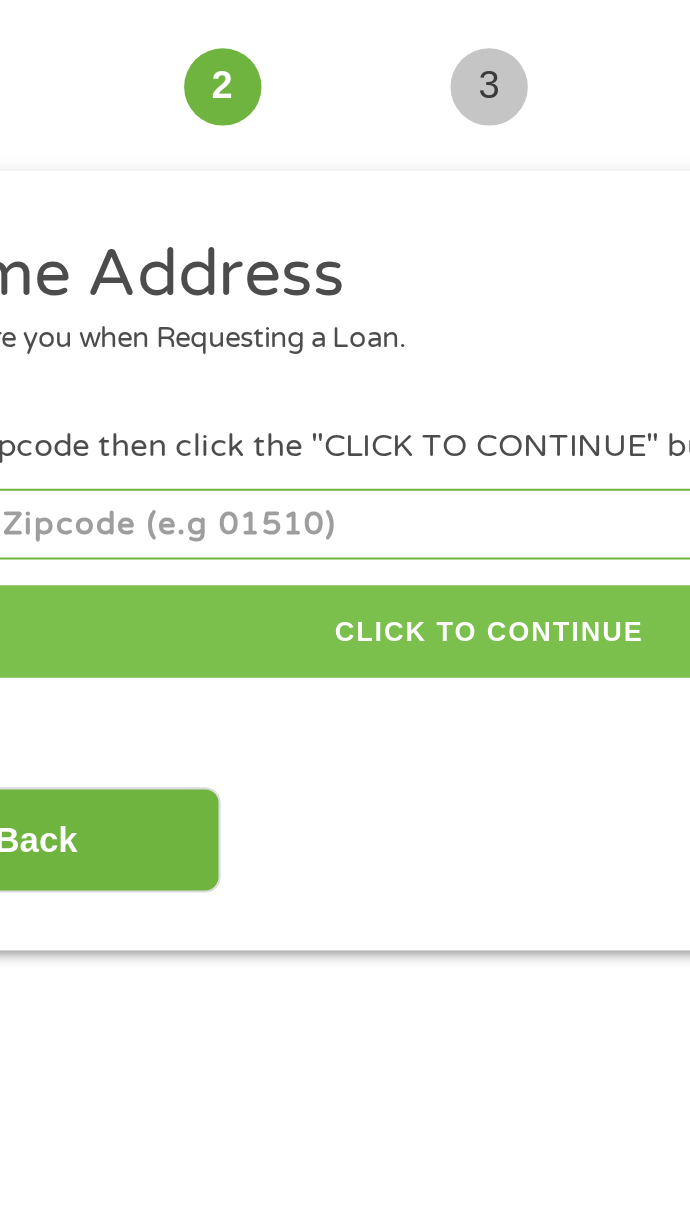 click on "CLICK TO CONTINUE" at bounding box center [345, 385] 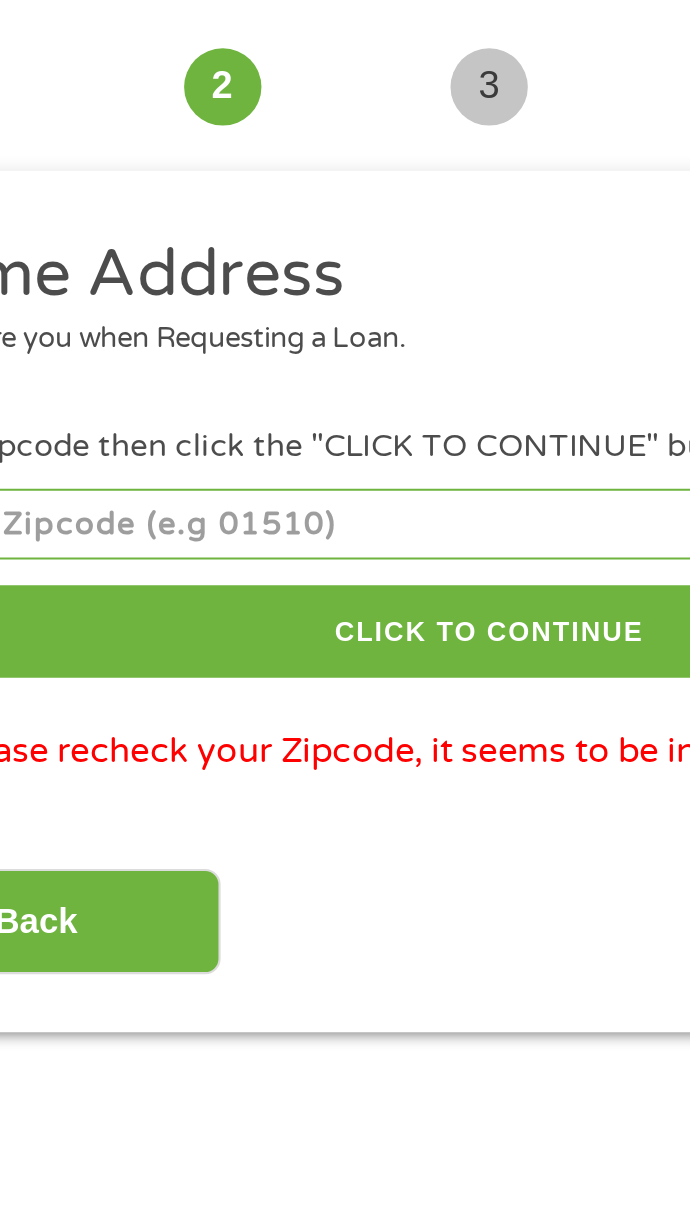 click at bounding box center (345, 335) 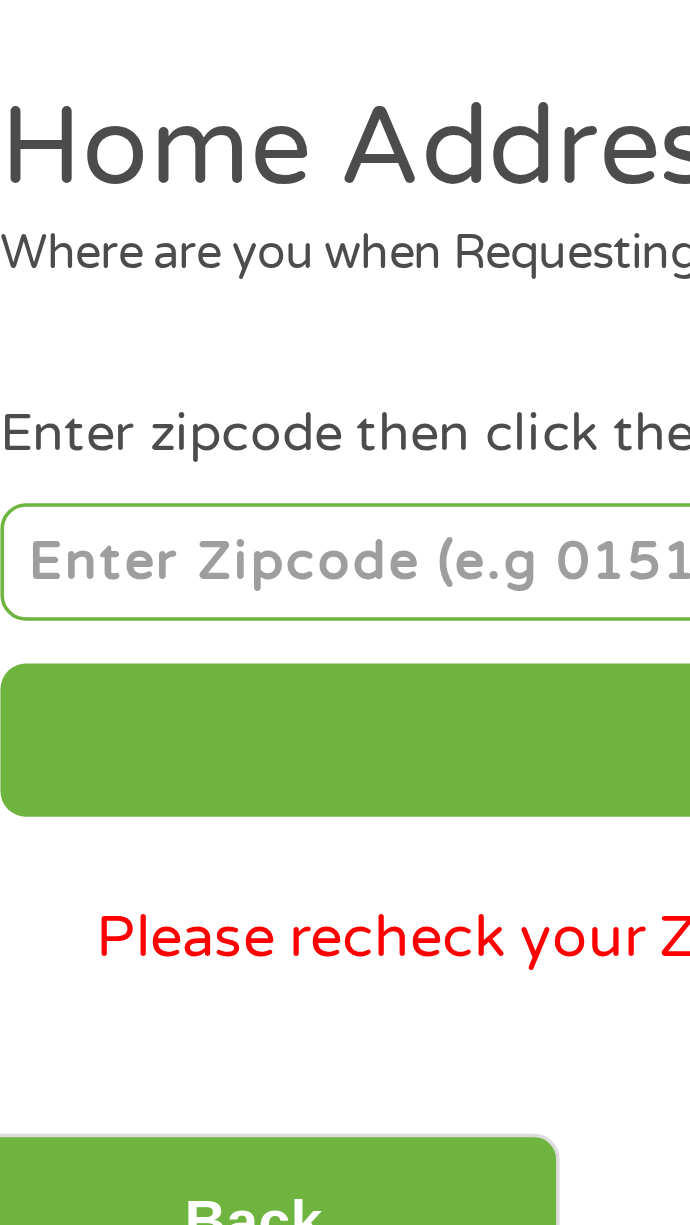type on "[POSTAL_CODE]" 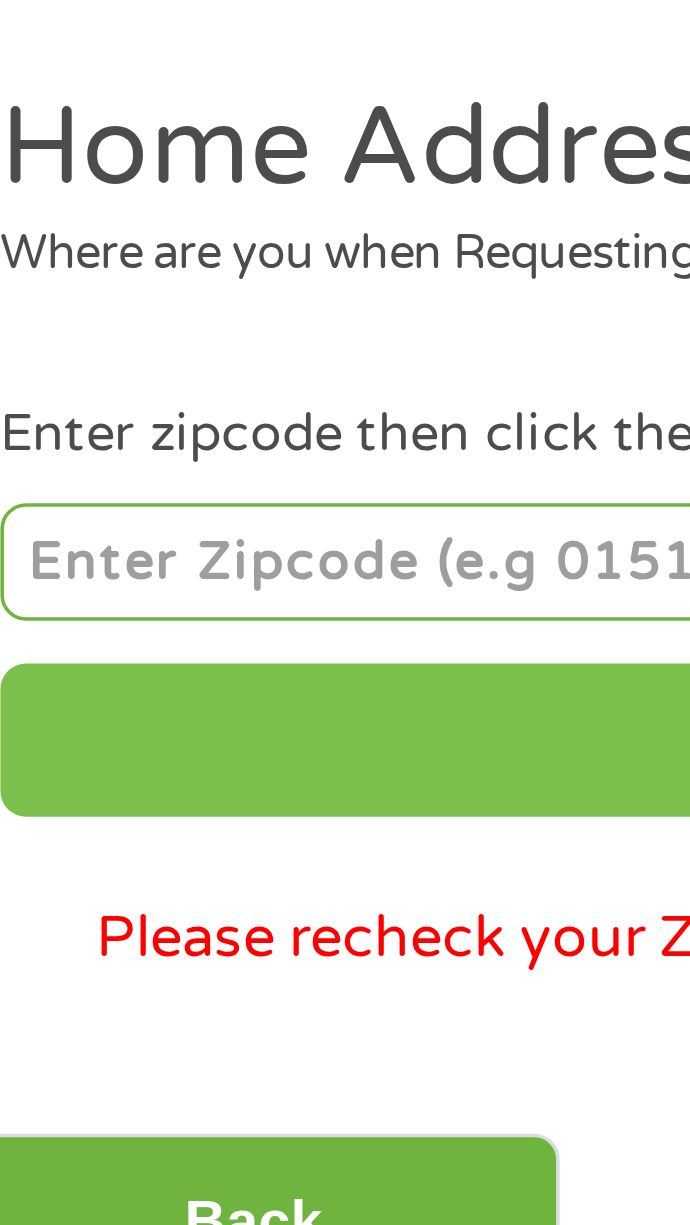 click on "CLICK TO CONTINUE" at bounding box center [345, 385] 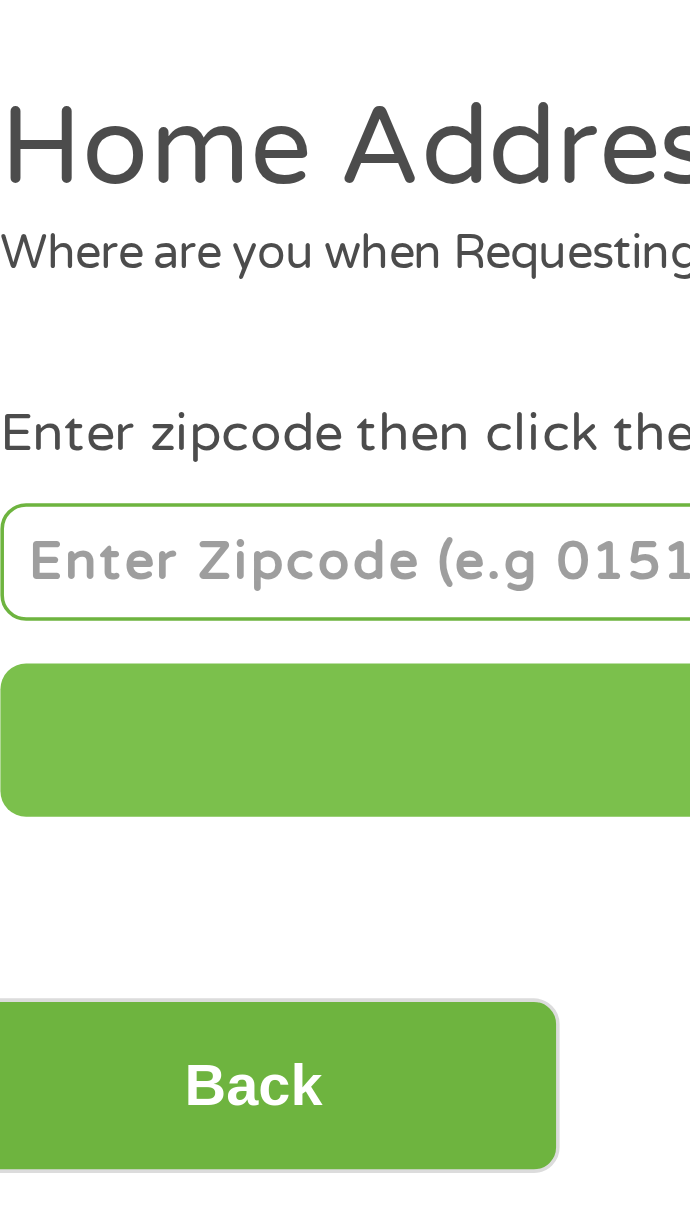type on "[POSTAL_CODE]" 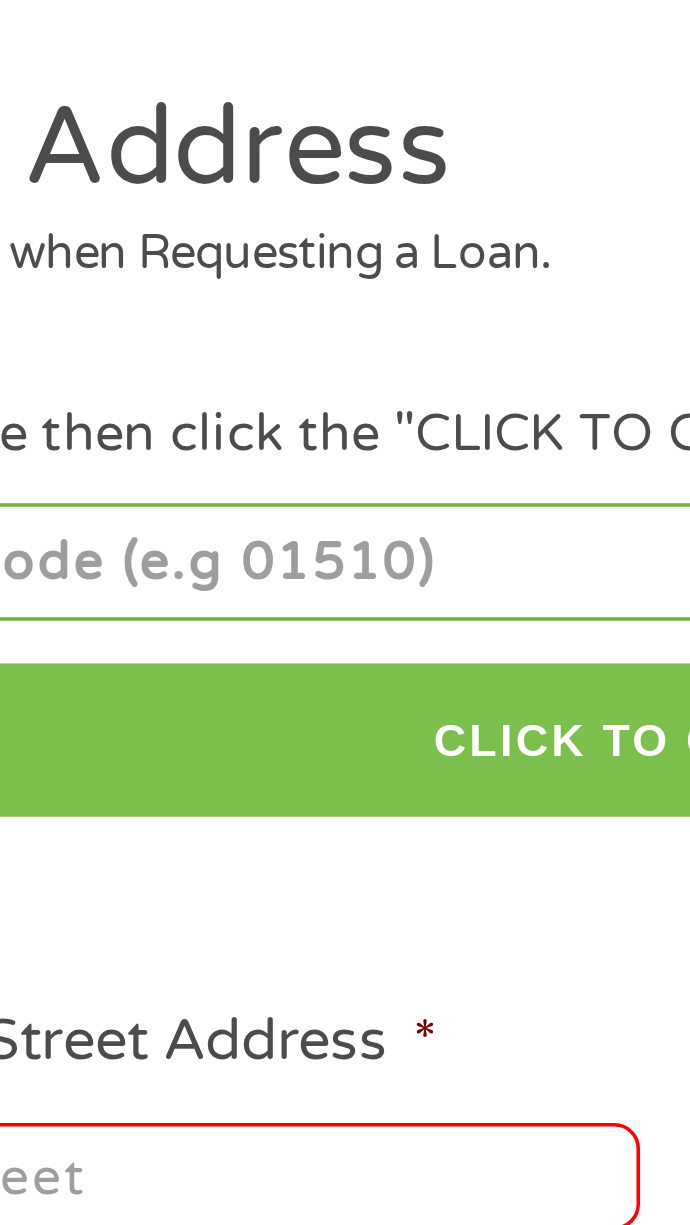 click on "CLICK TO CONTINUE" at bounding box center (345, 385) 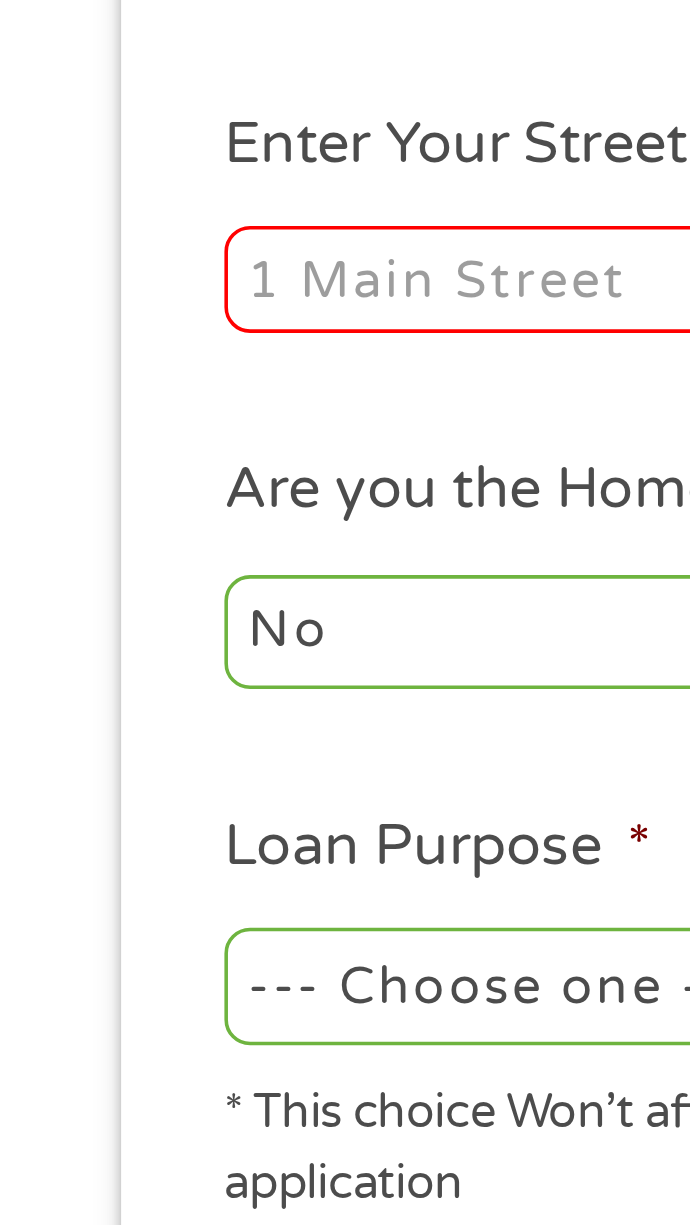 scroll, scrollTop: 29, scrollLeft: 0, axis: vertical 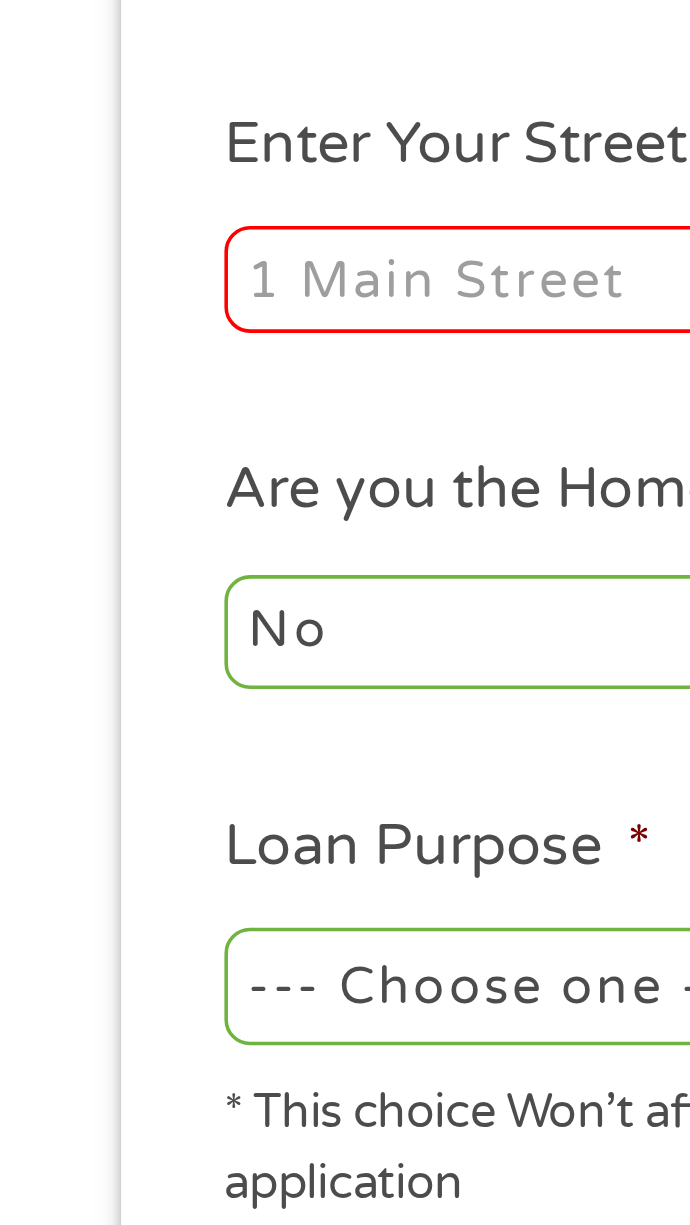 click on "Enter Your Street Address *" at bounding box center [197, 495] 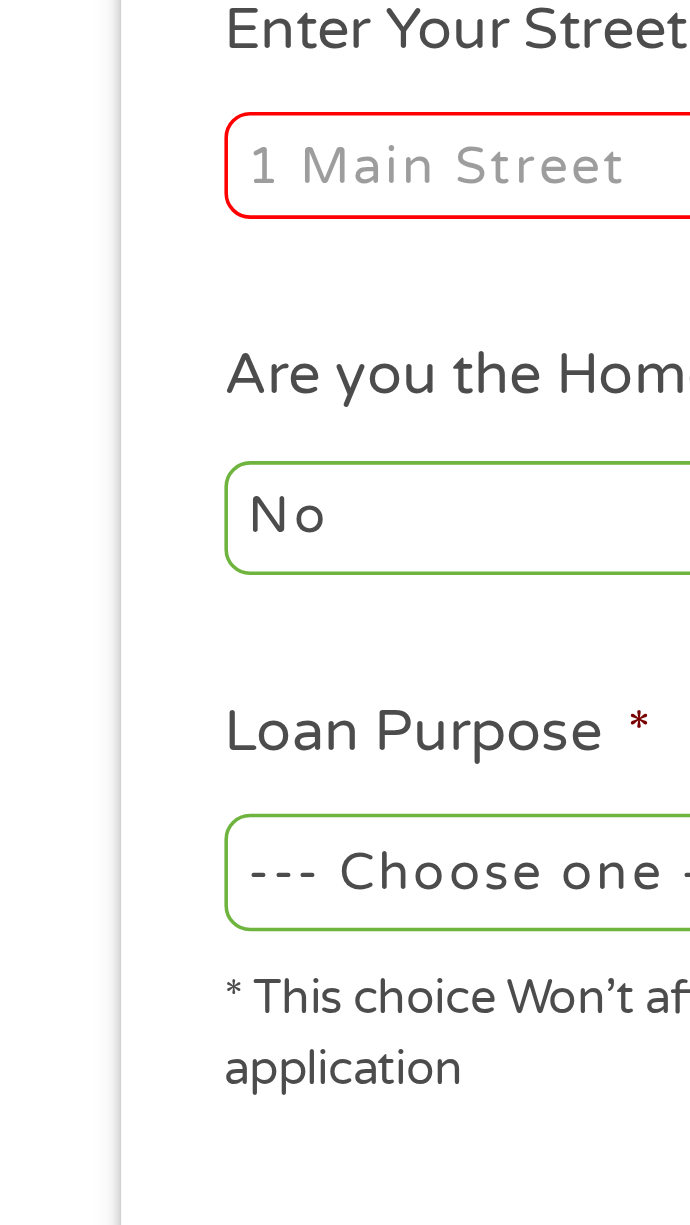 type on "[NUMBER] [STREET] [STREET_NAME]." 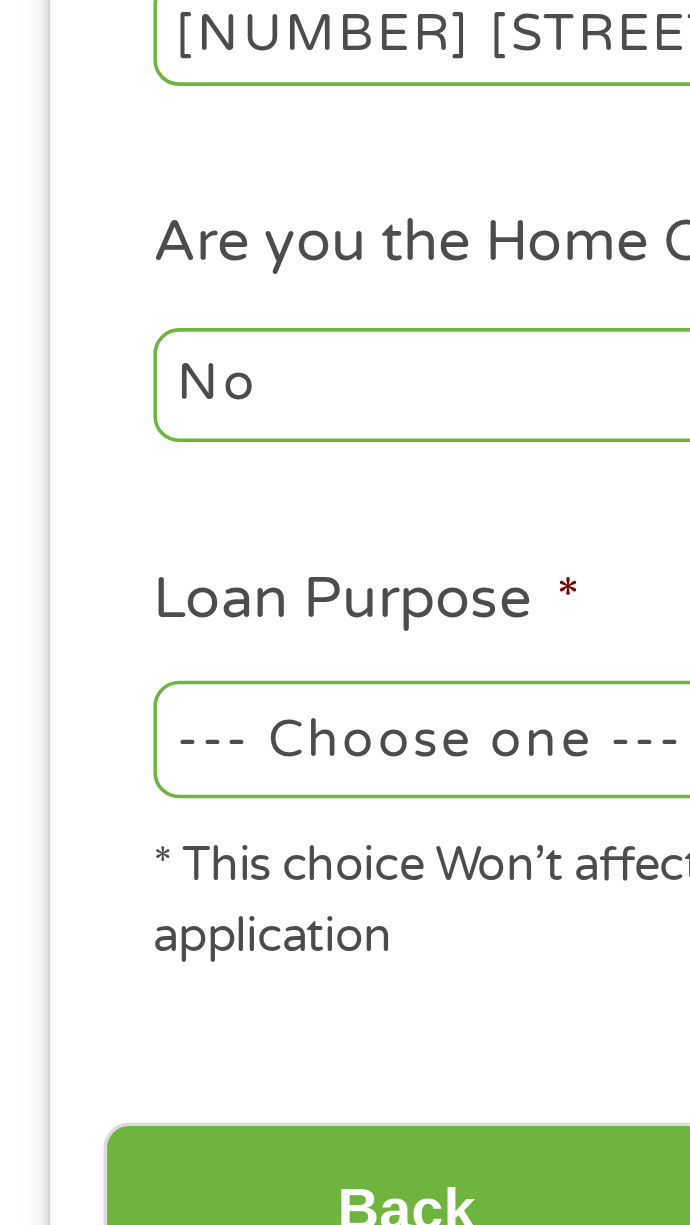 scroll, scrollTop: 29, scrollLeft: 0, axis: vertical 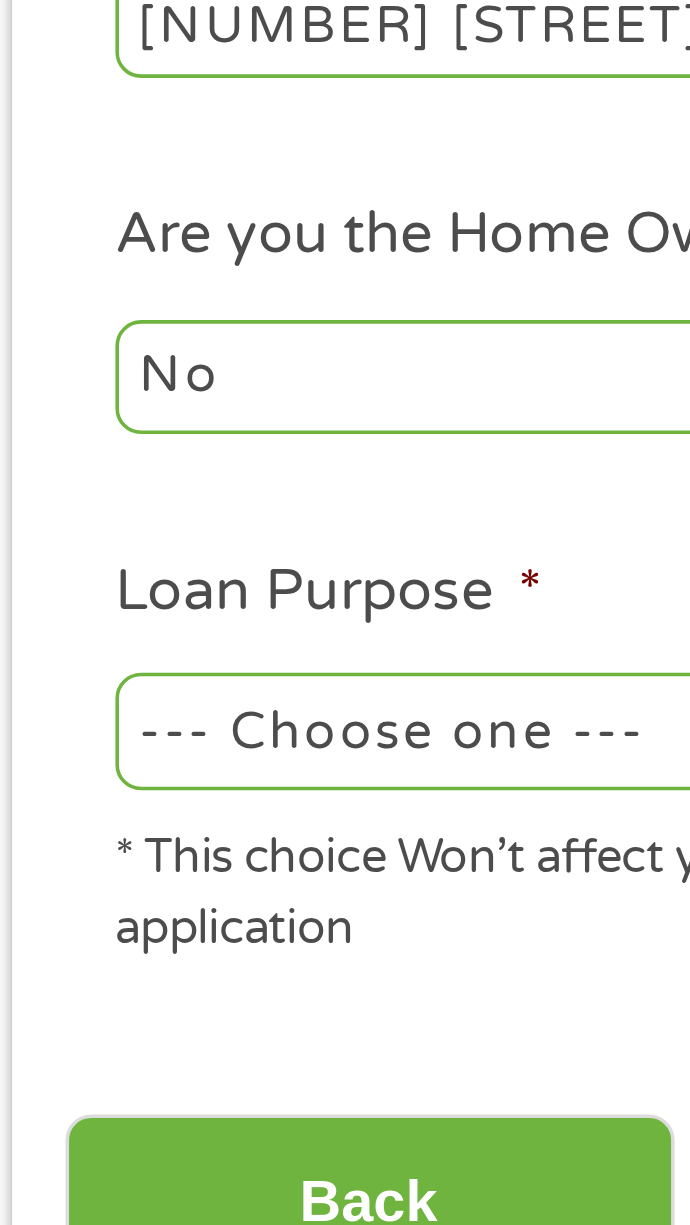 click on "--- Choose one --- Pay Bills Debt Consolidation Home Improvement Major Purchase Car Loan Short Term Cash Medical Expenses Other" at bounding box center [197, 693] 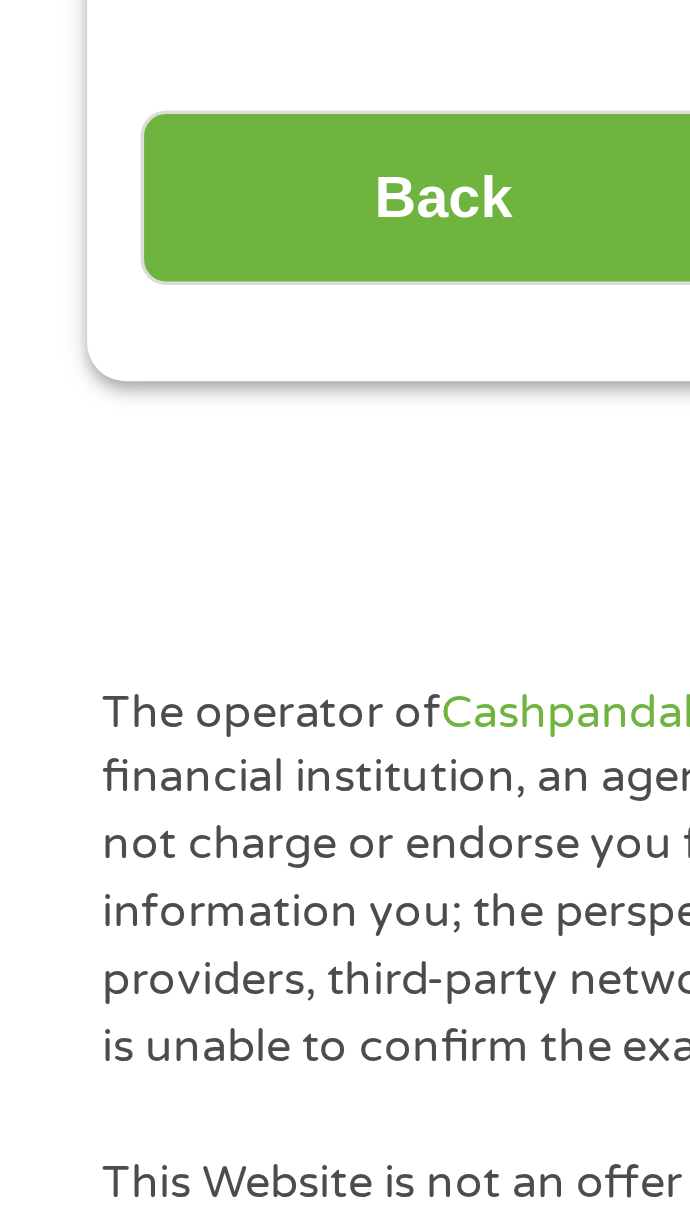 scroll, scrollTop: 58, scrollLeft: 0, axis: vertical 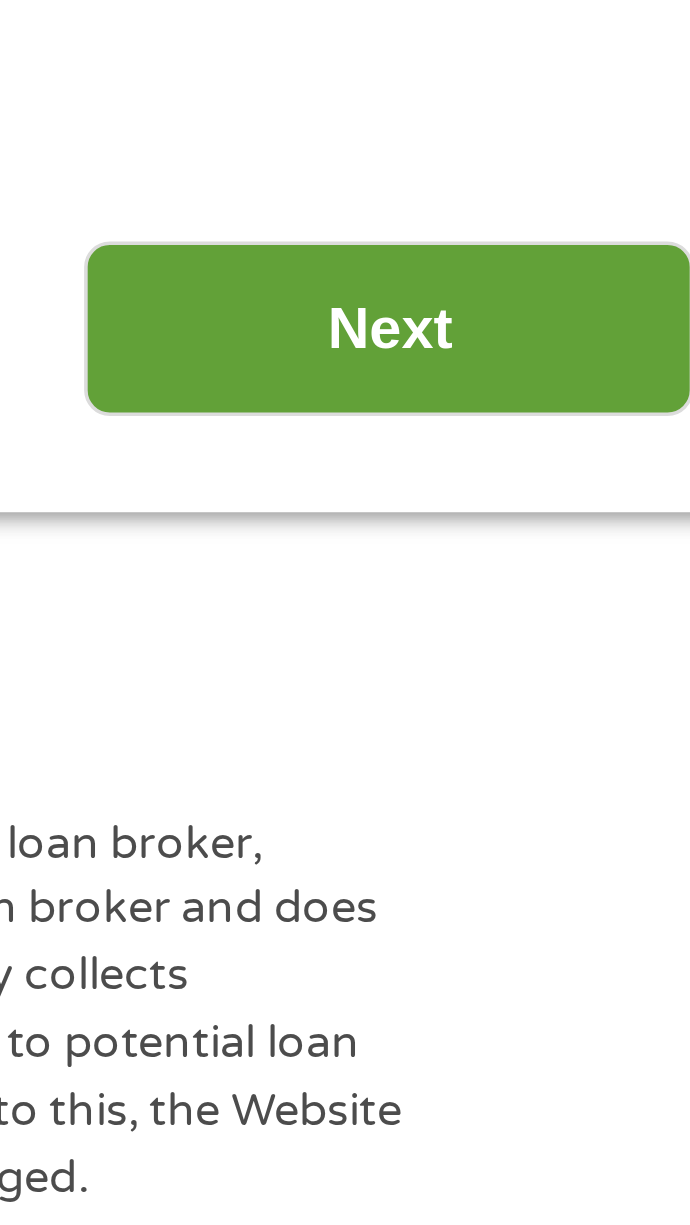 click on "Next" at bounding box center (555, 796) 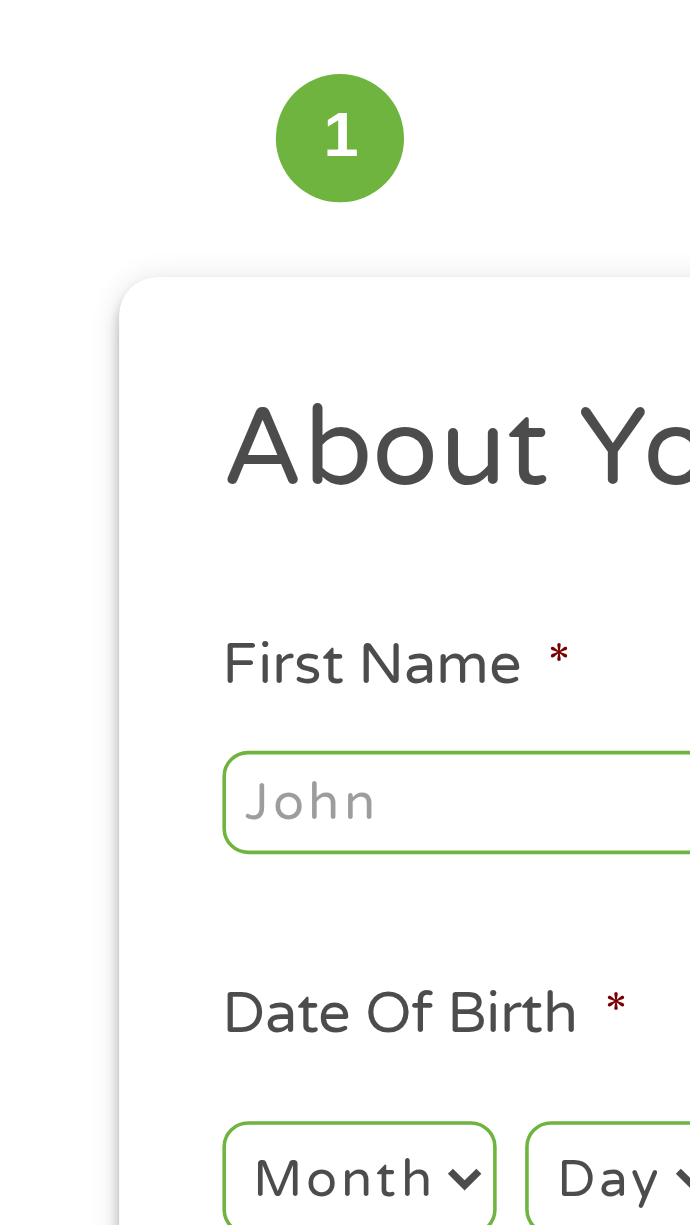 scroll, scrollTop: 3, scrollLeft: 0, axis: vertical 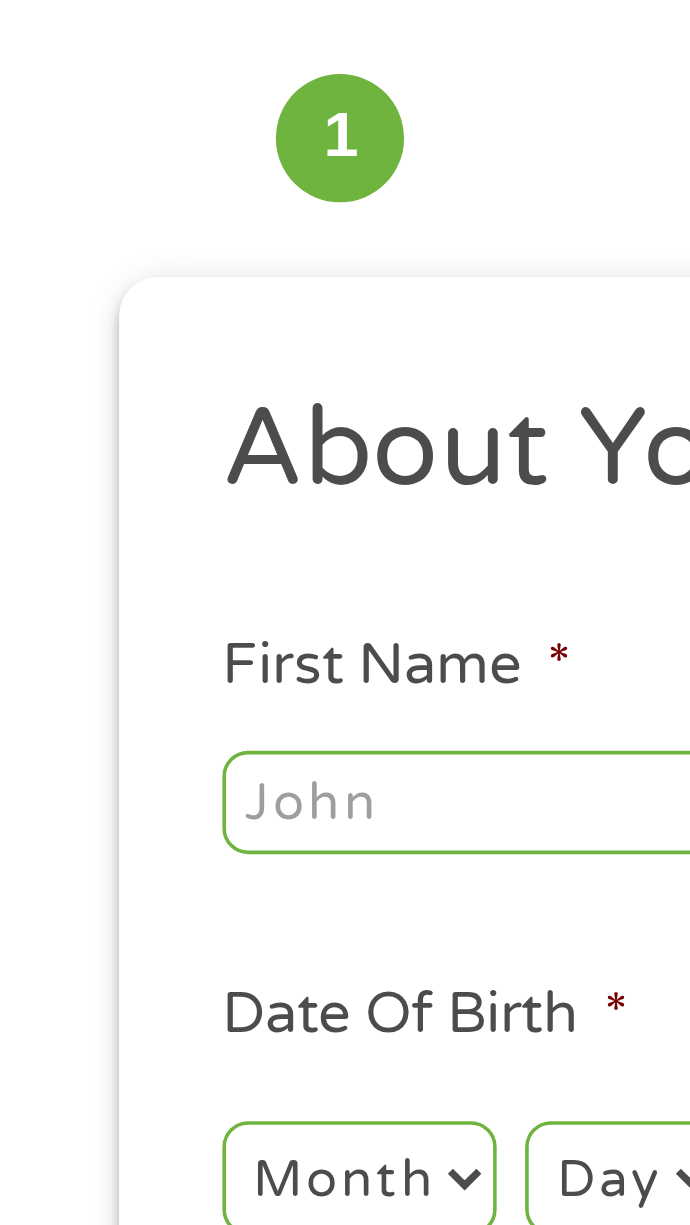 click on "First Name *" at bounding box center [197, 332] 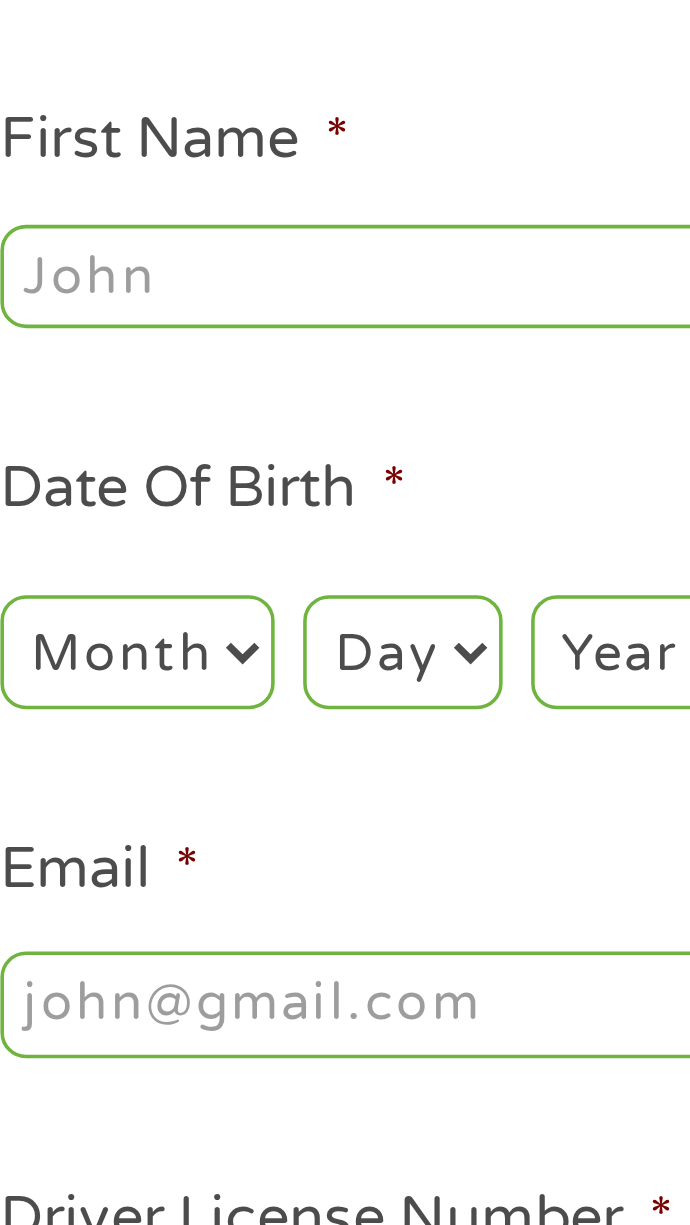 type on "[LAST]" 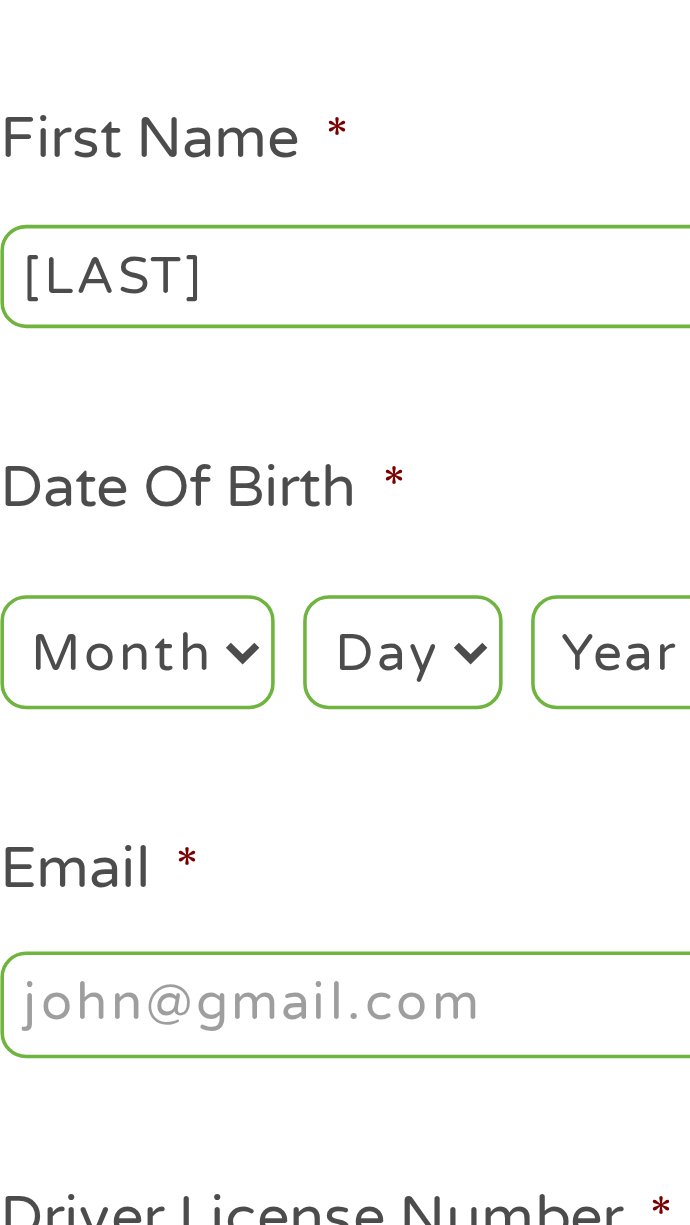 type on "[LAST]" 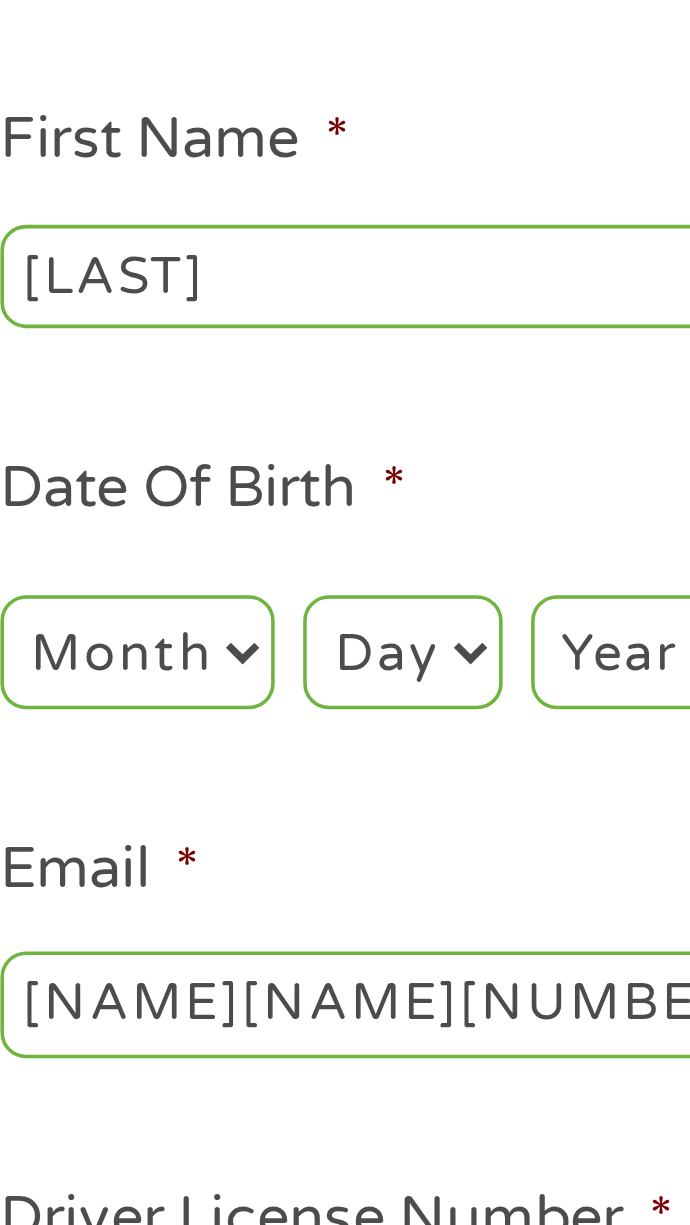 type on "([PHONE]) [PHONE]-[PHONE]" 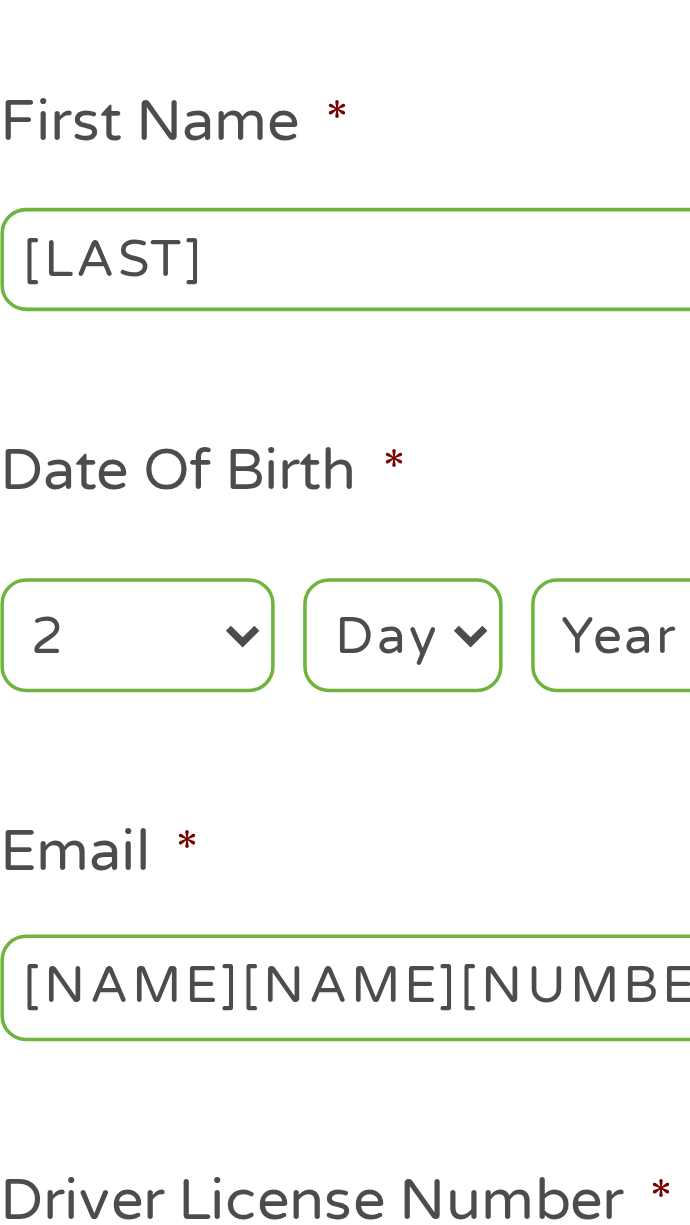 scroll, scrollTop: 3, scrollLeft: 0, axis: vertical 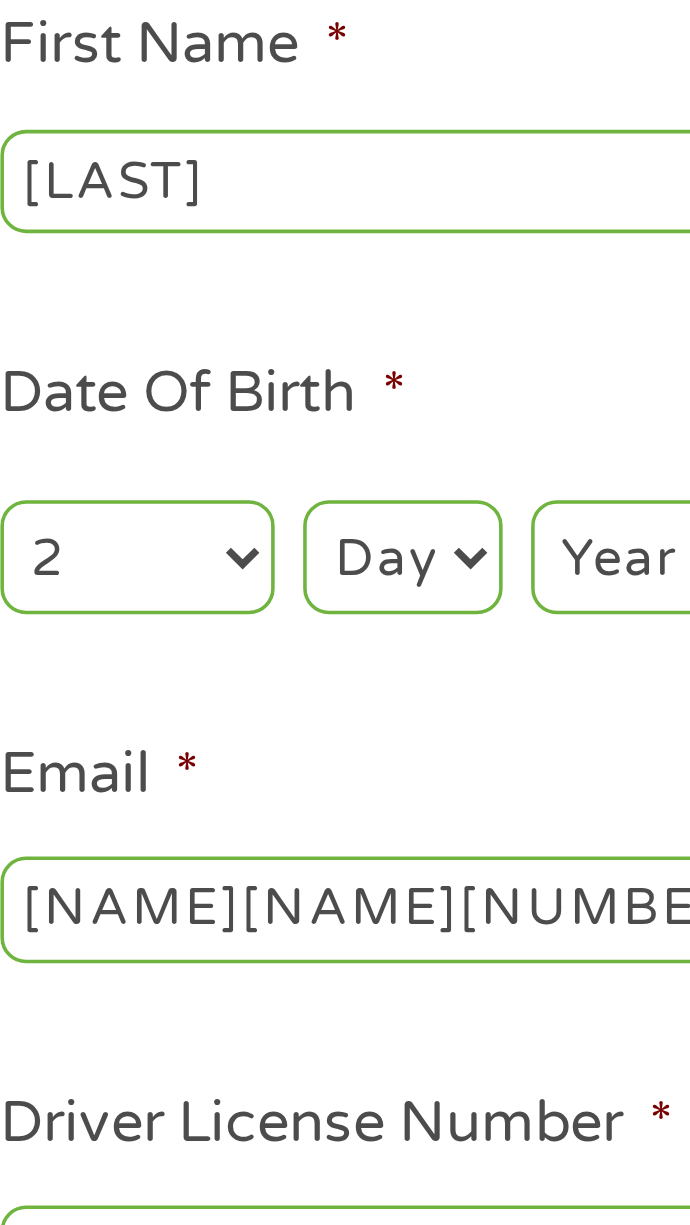 click on "Day 1 2 3 4 5 6 7 8 9 10 11 12 13 14 15 16 17 18 19 20 21 22 23 24 25 26 27 28 29 30 31" at bounding box center (175, 437) 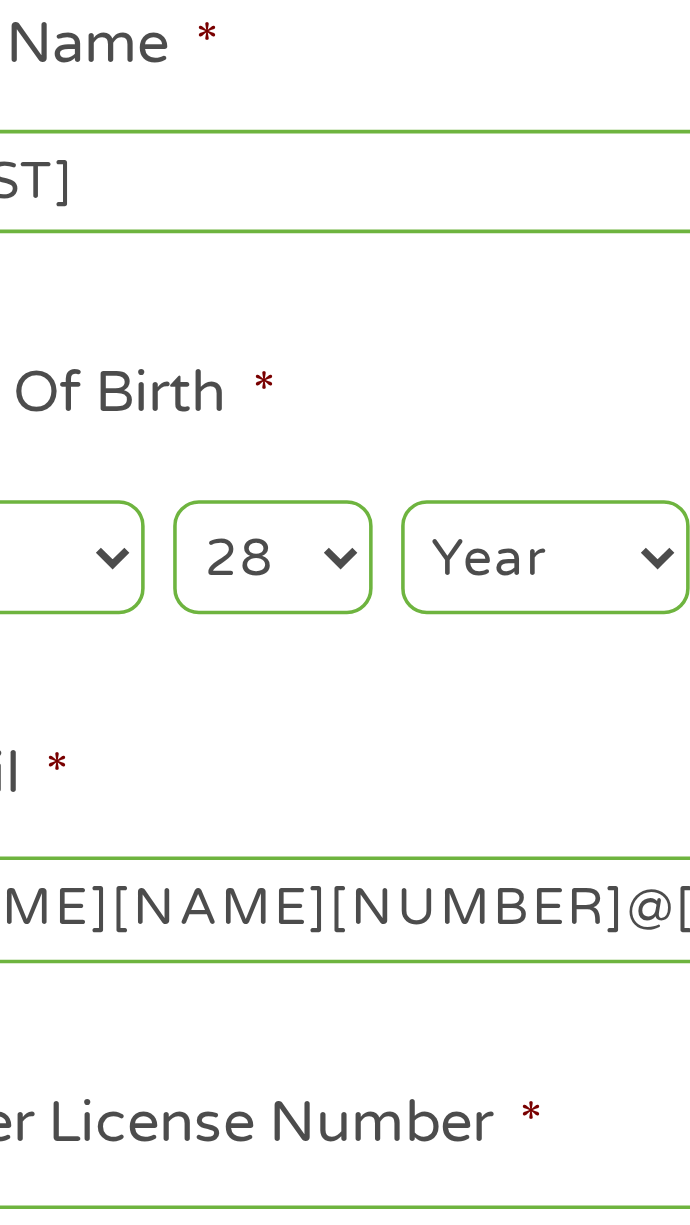 click on "Year 2007 2006 2005 2004 2003 2002 2001 2000 1999 1998 1997 1996 1995 1994 1993 1992 1991 1990 1989 1988 1987 1986 1985 1984 1983 1982 1981 1980 1979 1978 1977 1976 1975 1974 1973 1972 1971 1970 1969 1968 1967 1966 1965 1964 1963 1962 1961 1960 1959 1958 1957 1956 1955 1954 1953 1952 1951 1950 1949 1948 1947 1946 1945 1944 1943 1942 1941 1940 1939 1938 1937 1936 1935 1934 1933 1932 1931 1930 1929 1928 1927 1926 1925 1924 1923 1922 1921 1920" at bounding box center [252, 437] 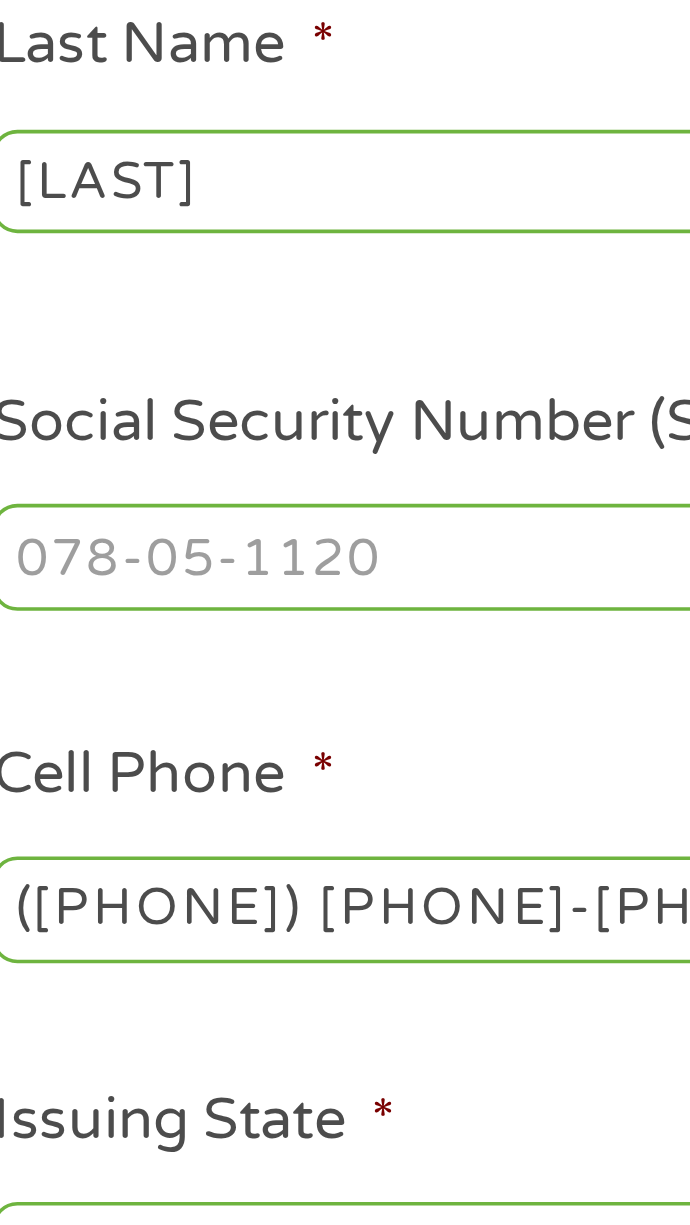 click on "Social Security Number (SSN) *" at bounding box center [493, 437] 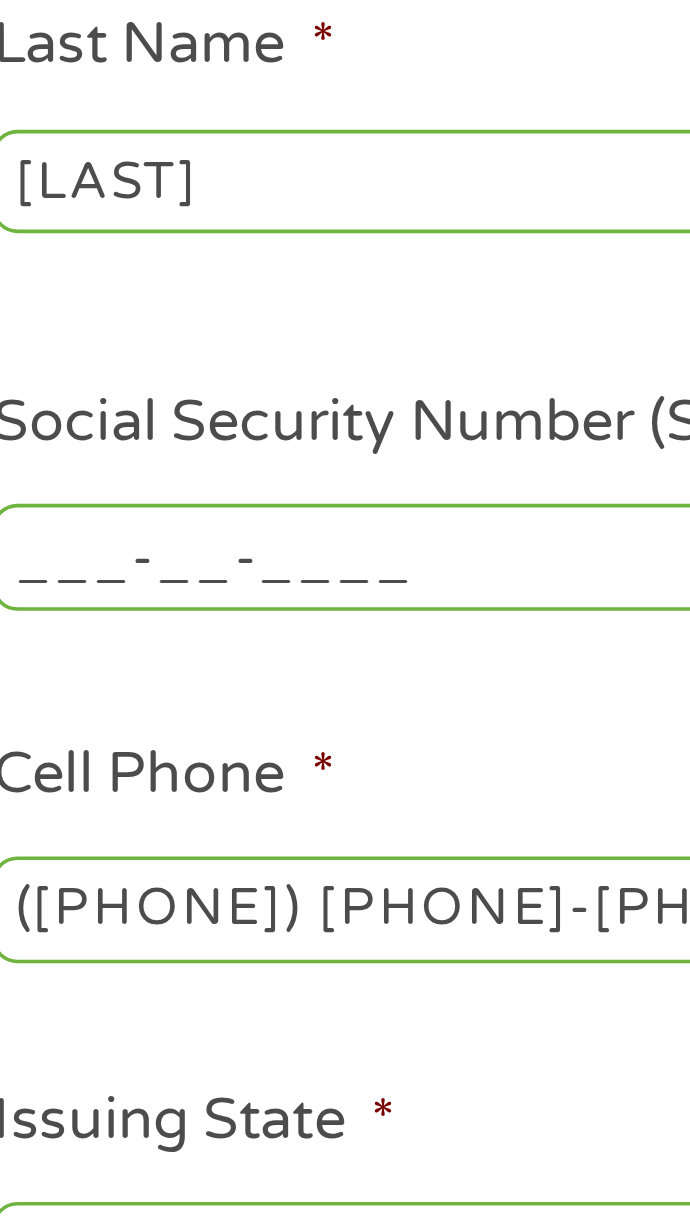 scroll, scrollTop: 3, scrollLeft: 0, axis: vertical 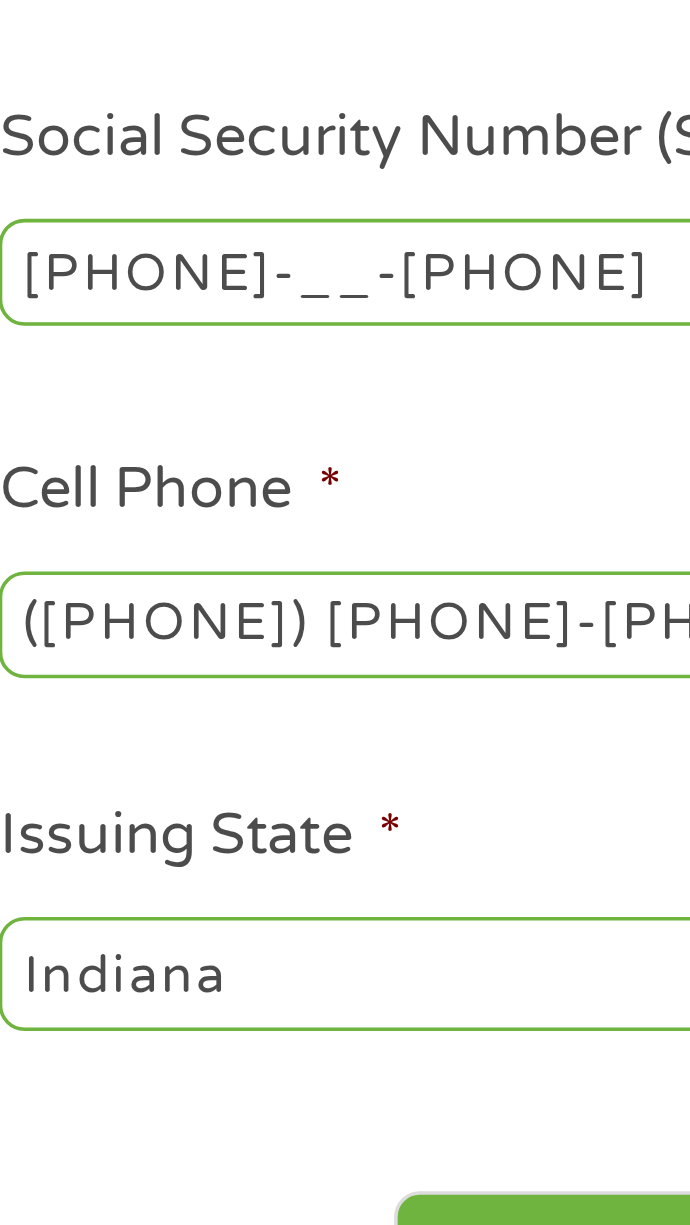 type on "[PHONE]-__-[PHONE]" 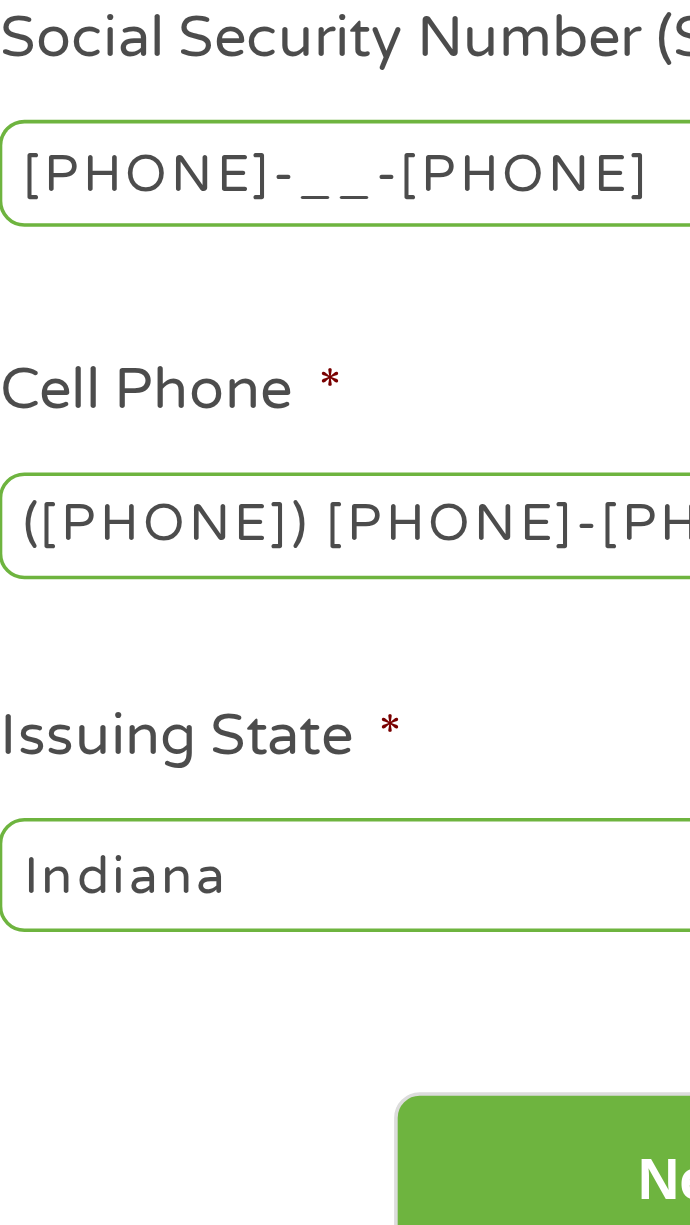scroll, scrollTop: 3, scrollLeft: 0, axis: vertical 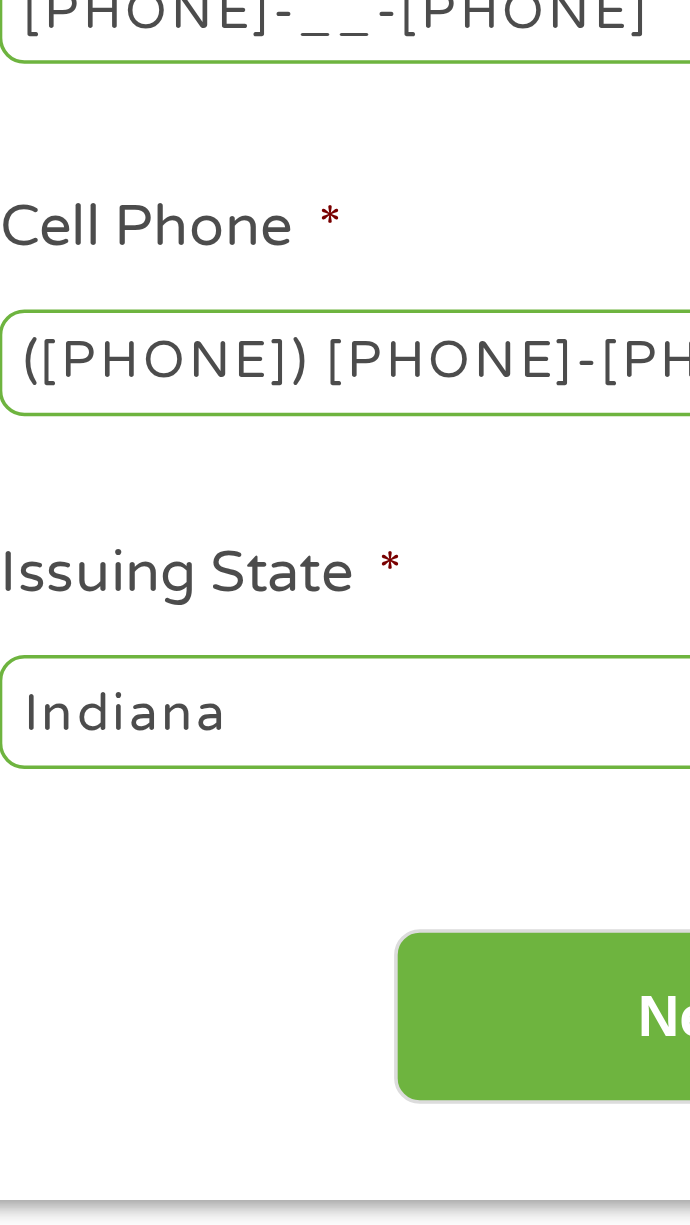 click on "([PHONE]) [PHONE]-[PHONE]" at bounding box center (493, 536) 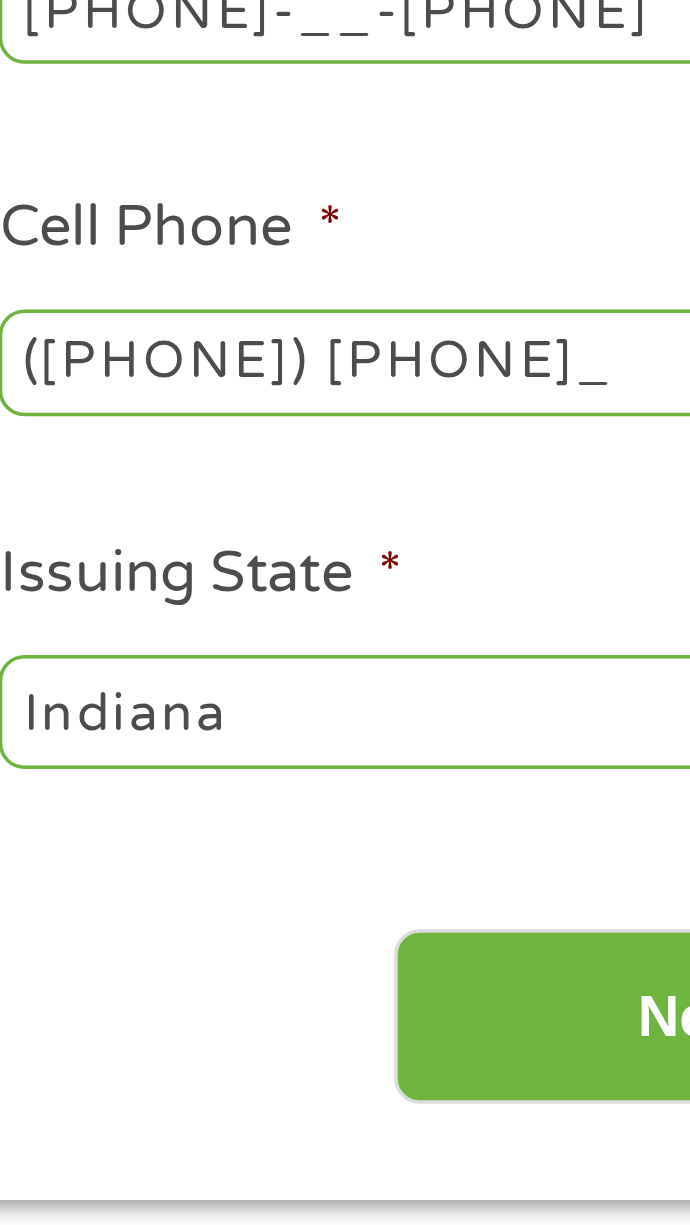 type on "([PHONE]) [PHONE]-[PHONE]" 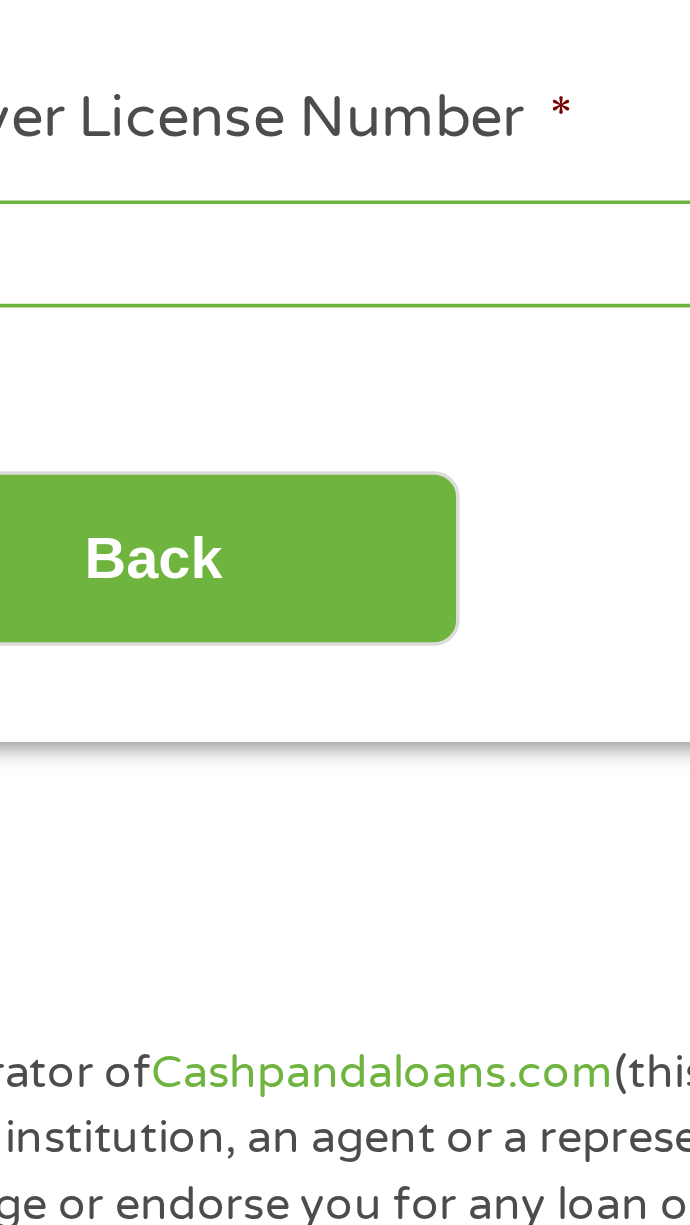 scroll, scrollTop: 3, scrollLeft: 0, axis: vertical 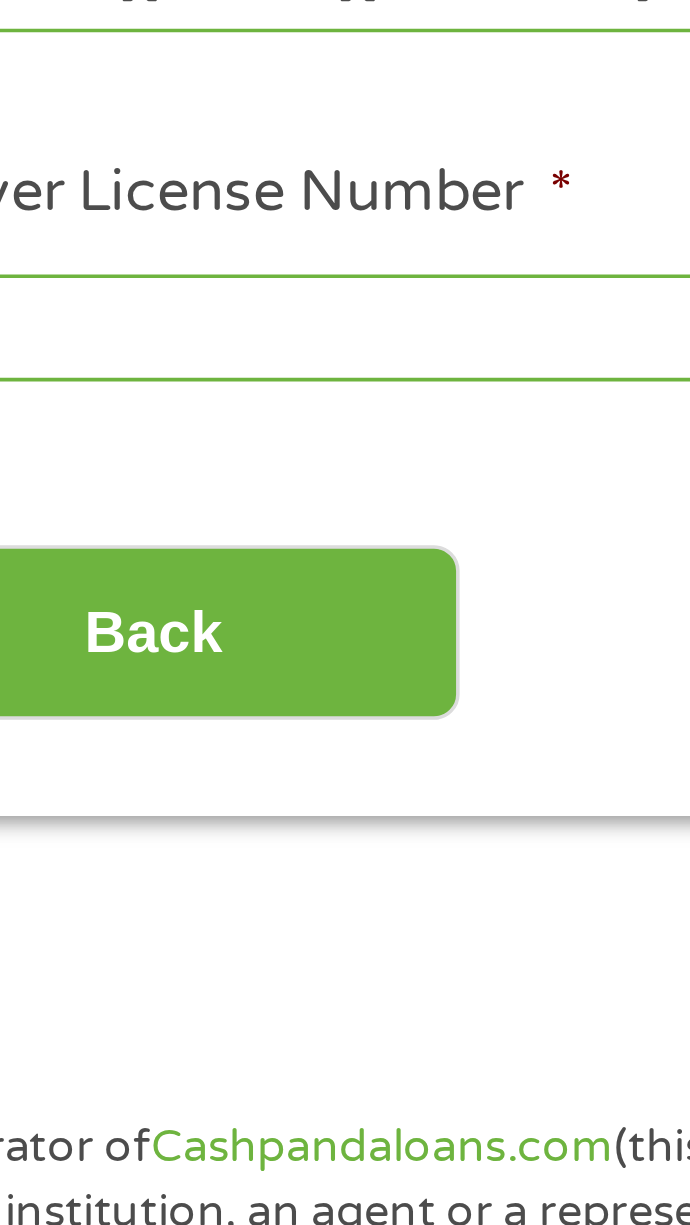 click on "Driver License Number *" at bounding box center [197, 634] 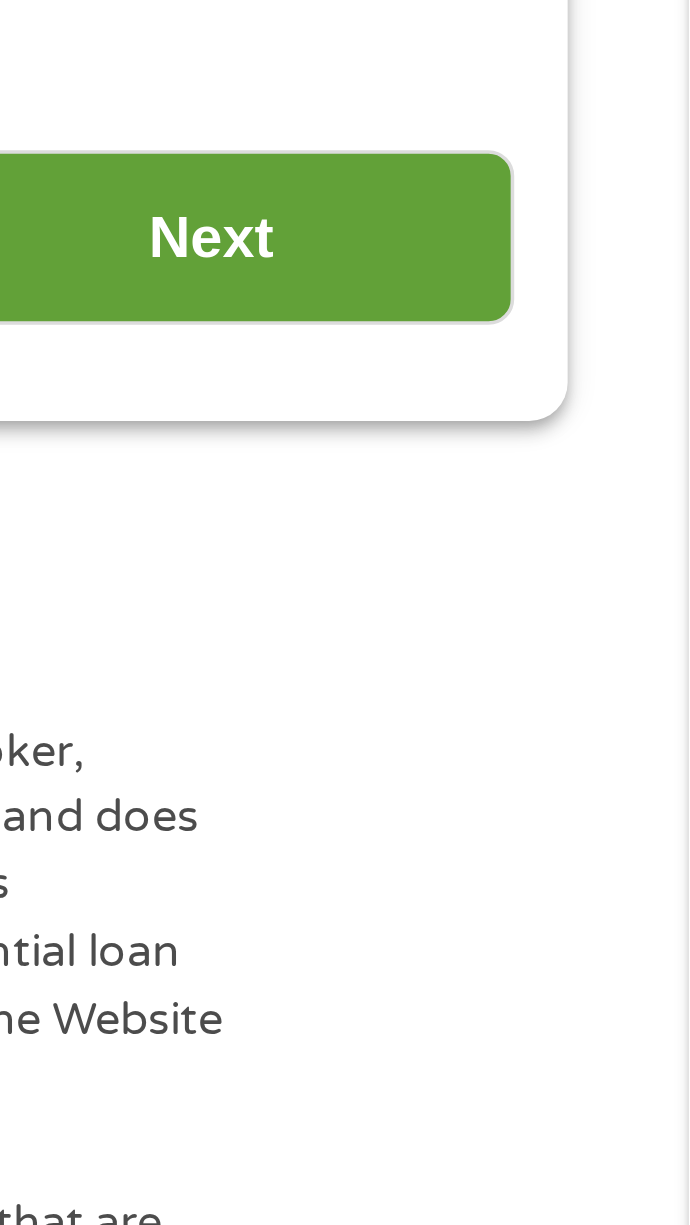 type on "[NUMBER]" 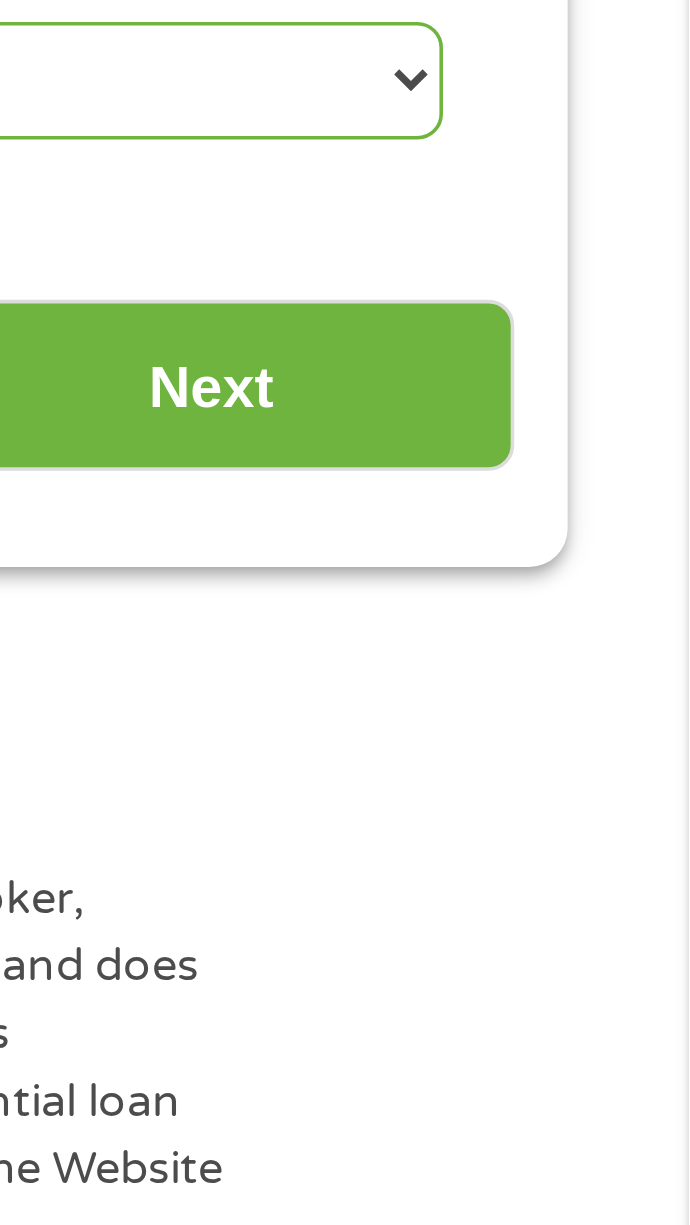 scroll, scrollTop: 7, scrollLeft: 8, axis: both 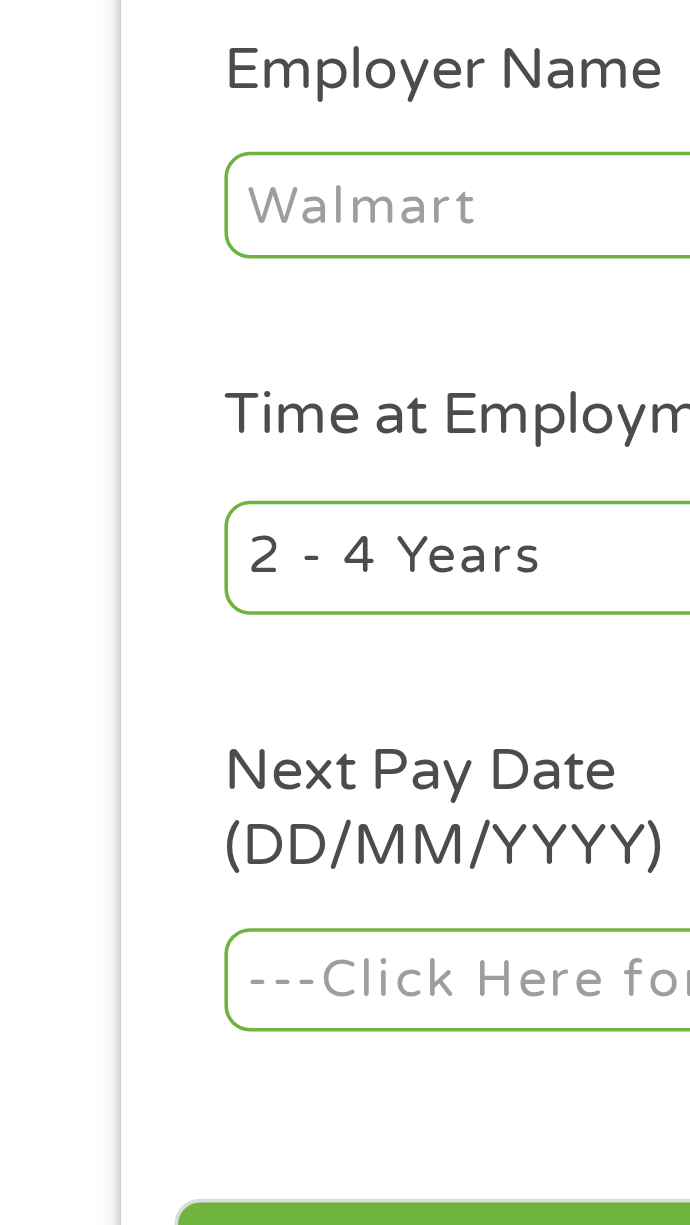 click on "This field is hidden when viewing the form gclid [NUMBER] This field is hidden when viewing the form Referrer https://www.cashpandaloans.com/payday-loans/?medium=adwords&source=adwords&campaign=[NUMBER]&adgroup=[NUMBER]&creative=[NUMBER]&position=&keyword=loans%20that%20accept%20everyone&utm_term=searchterm&matchtype=e&device=c&network=s&gad_source=5&gad_campaignid=[NUMBER]&gclid=[NUMBER] This field is hidden when viewing the form Source adwords This field is hidden when viewing the form Campaign [NUMBER]" at bounding box center [345, 1474] 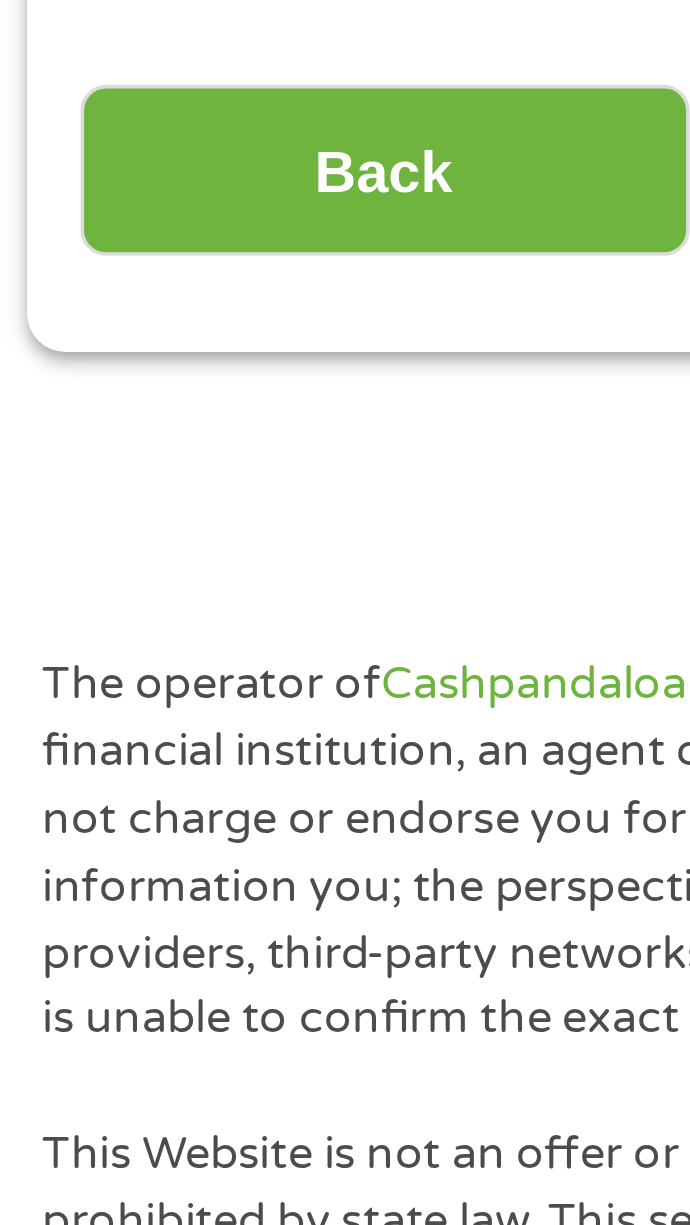 scroll, scrollTop: 15, scrollLeft: 0, axis: vertical 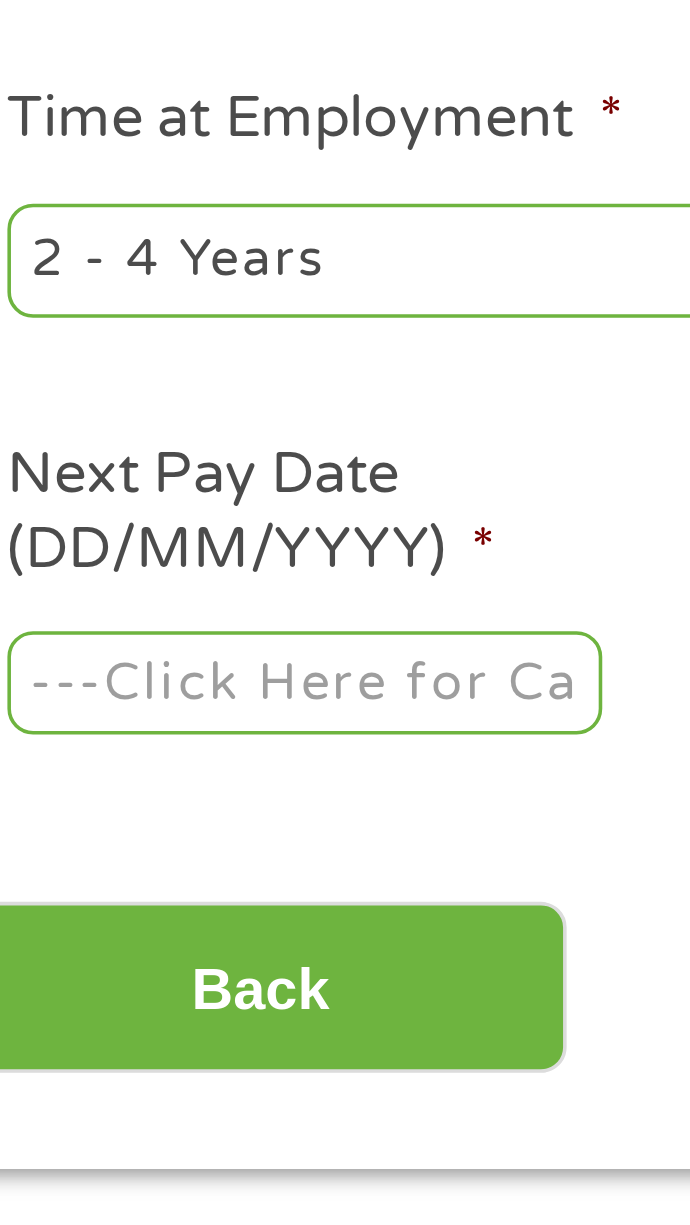 click on "Next Pay Date (DD/MM/YYYY) *" at bounding box center (146, 664) 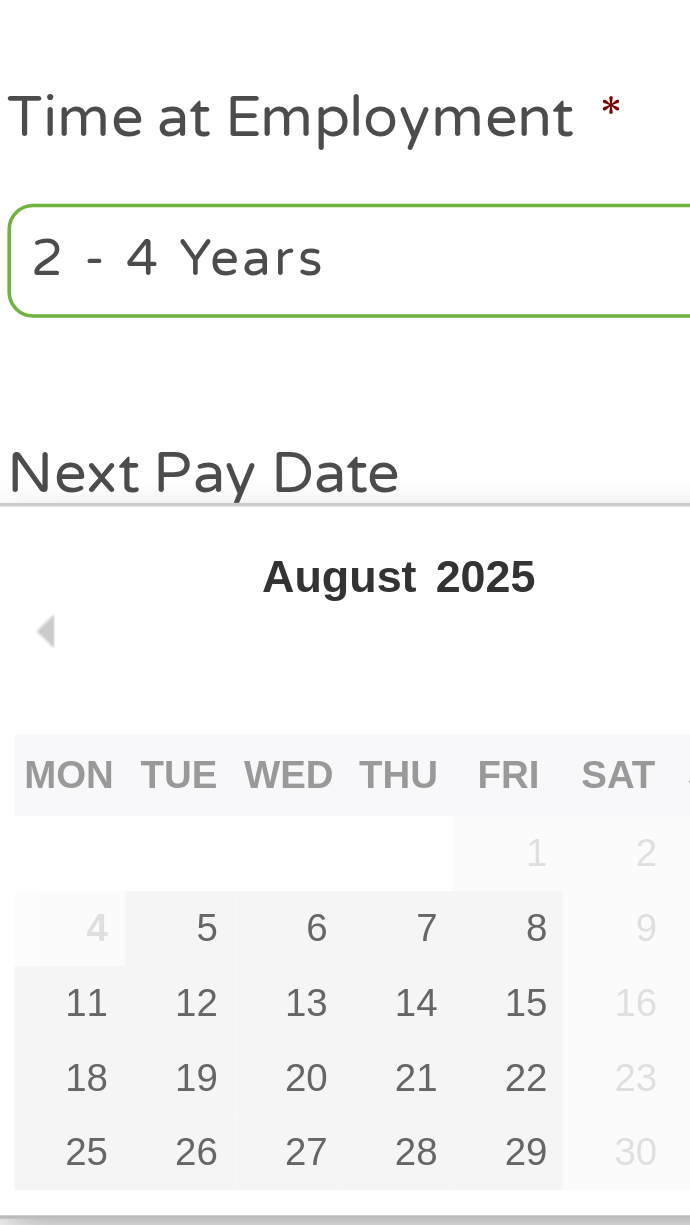 type on "08/08/2025" 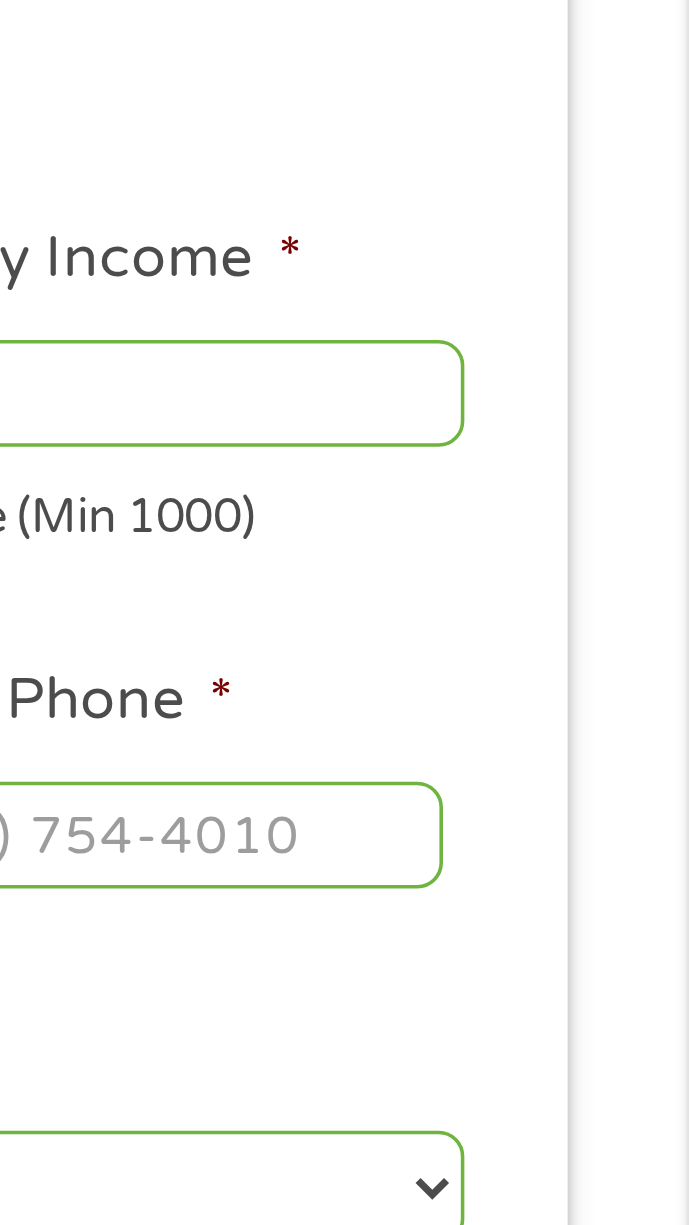scroll, scrollTop: 5, scrollLeft: 0, axis: vertical 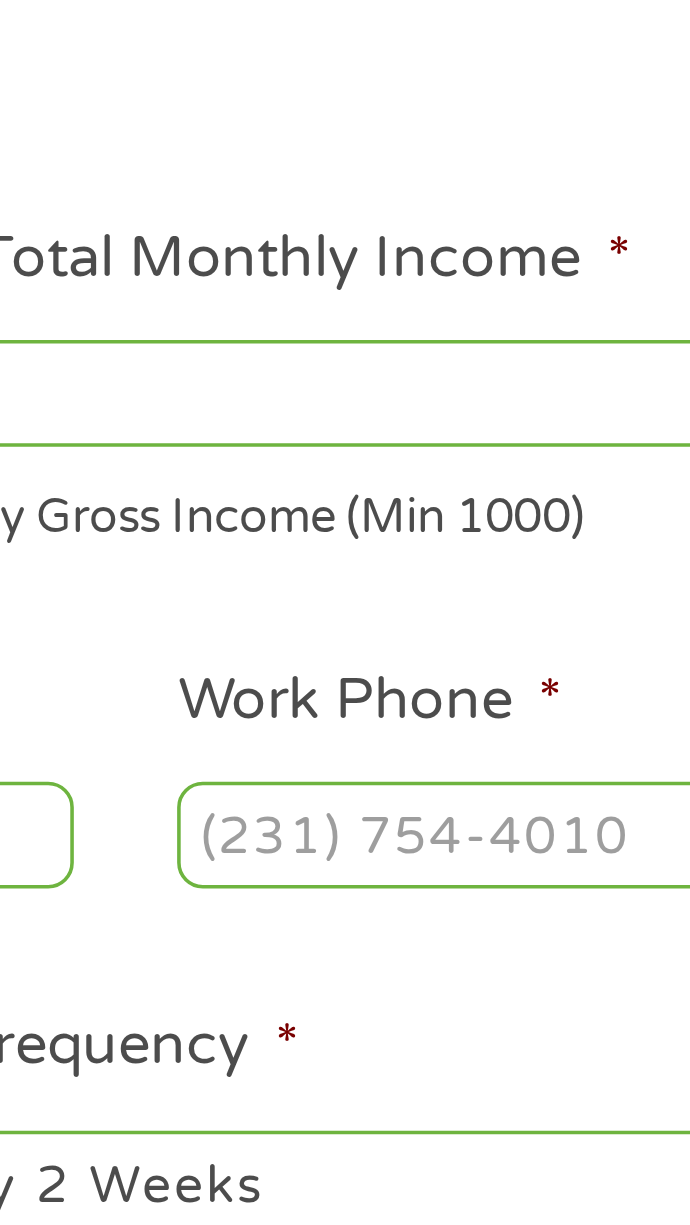 click on "Your Total Monthly Income *" at bounding box center [493, 332] 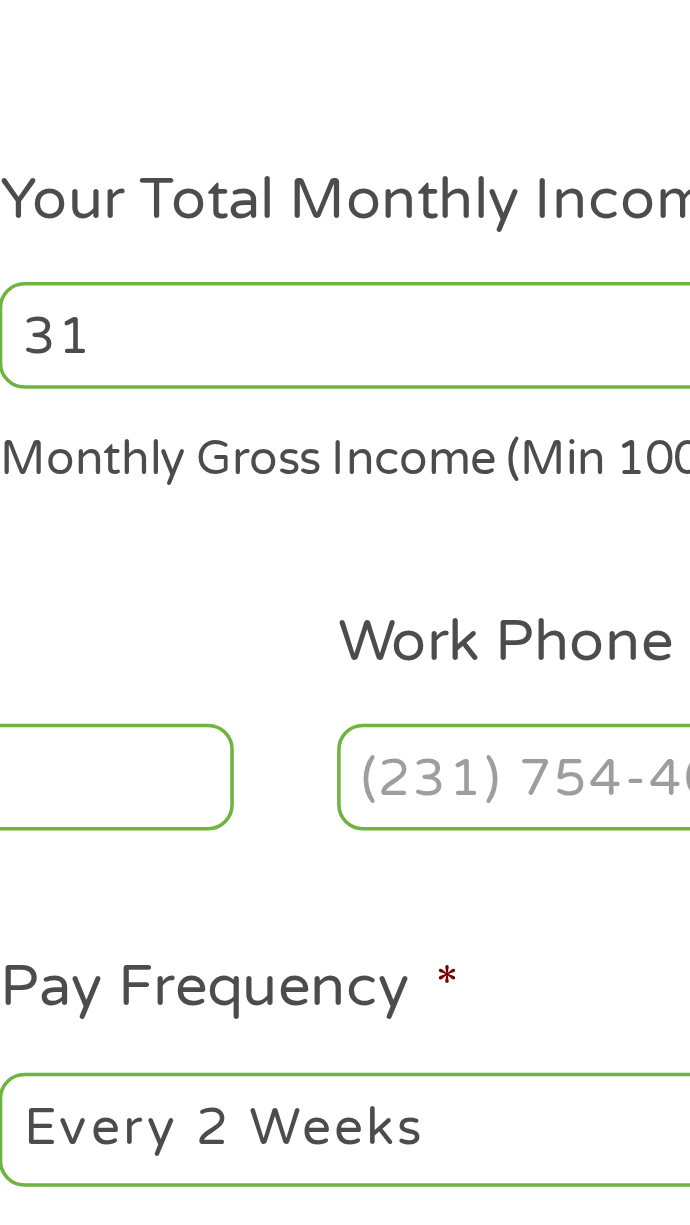 type on "3" 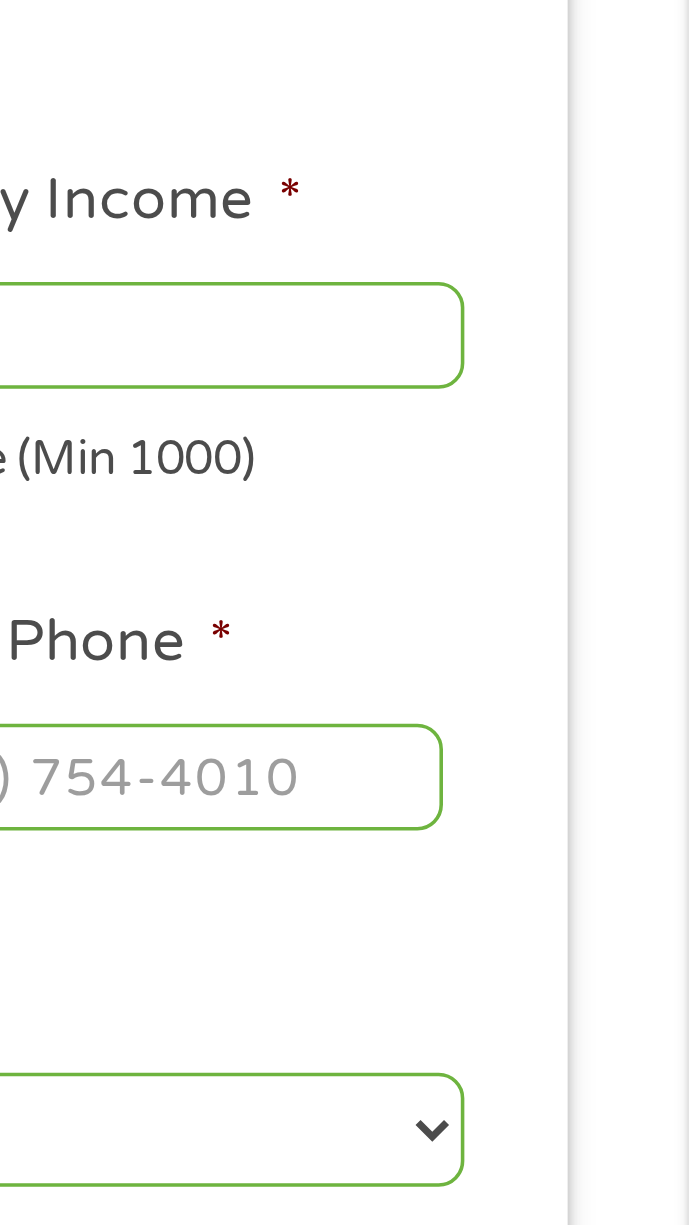 scroll, scrollTop: 5, scrollLeft: 0, axis: vertical 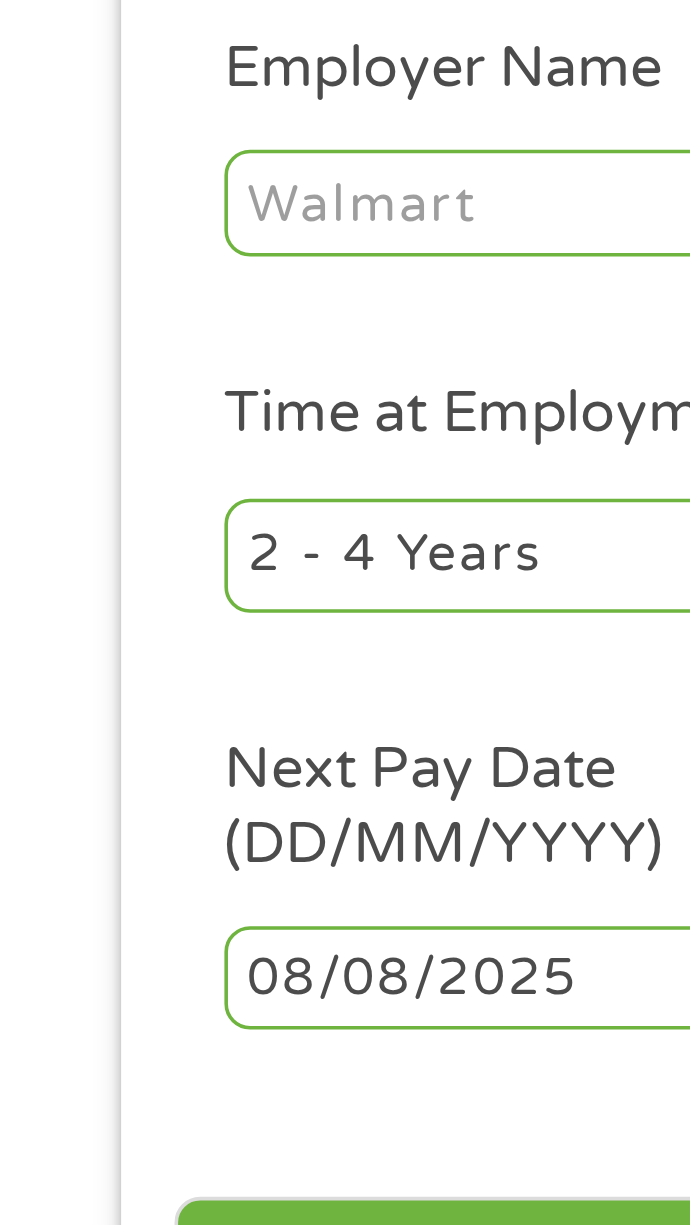 type on "2000" 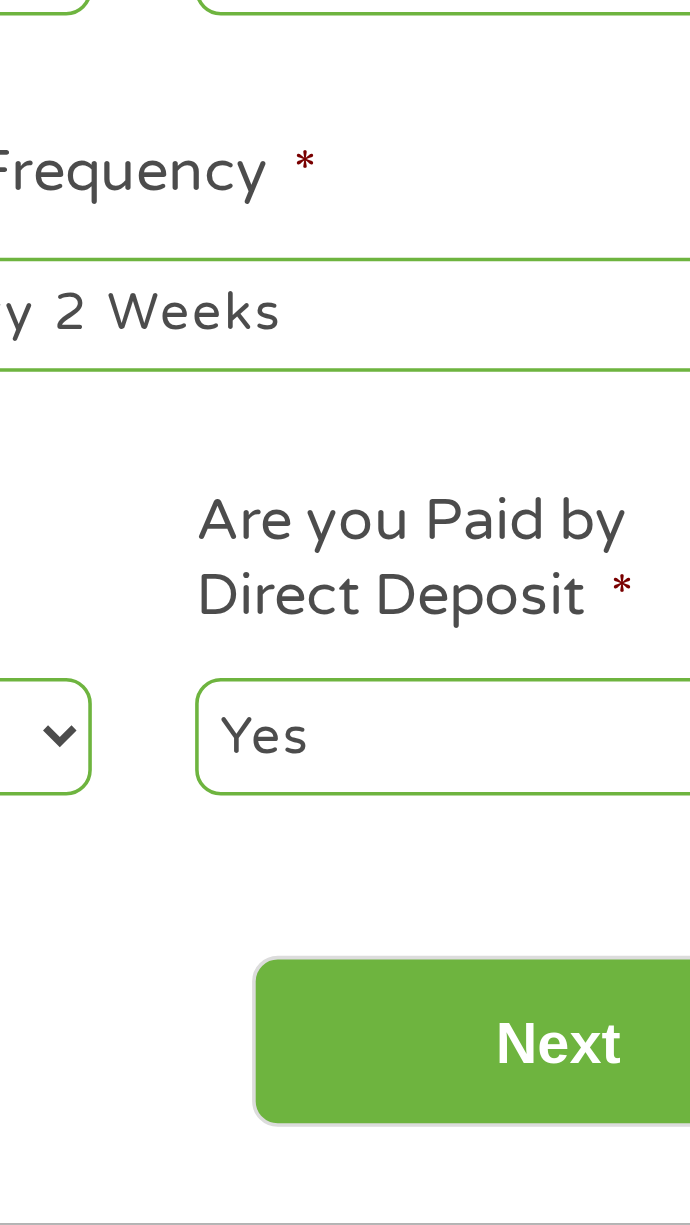 scroll, scrollTop: 5, scrollLeft: 0, axis: vertical 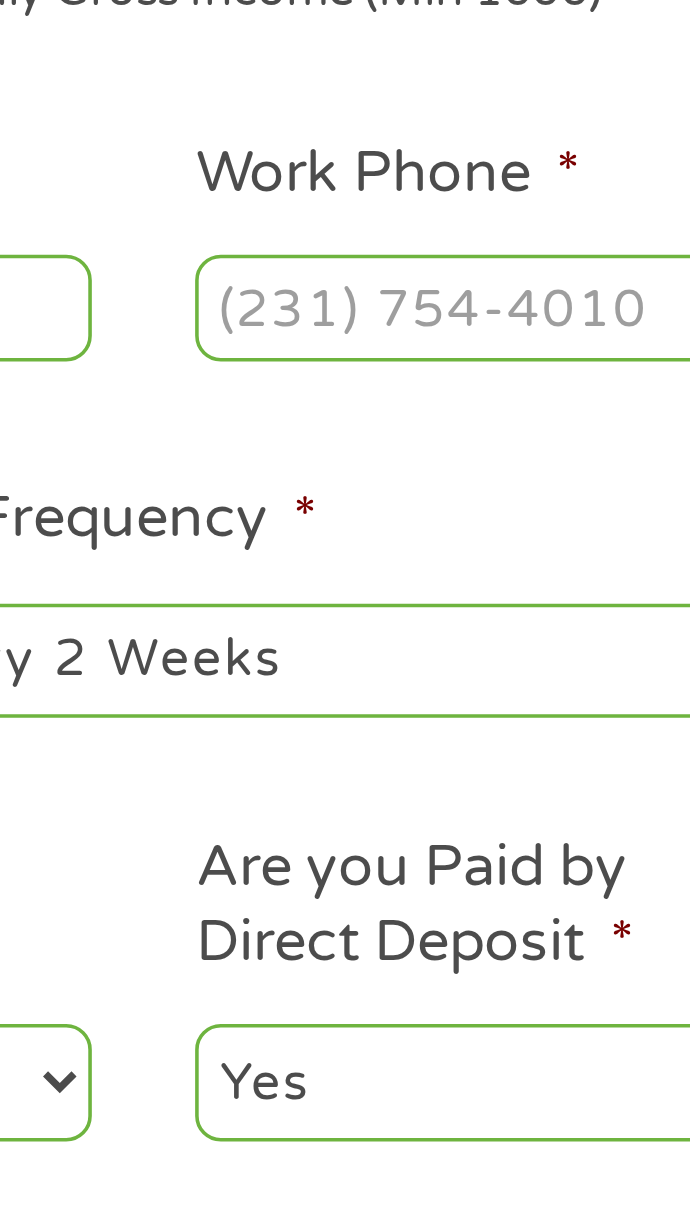 type on "Uhaul" 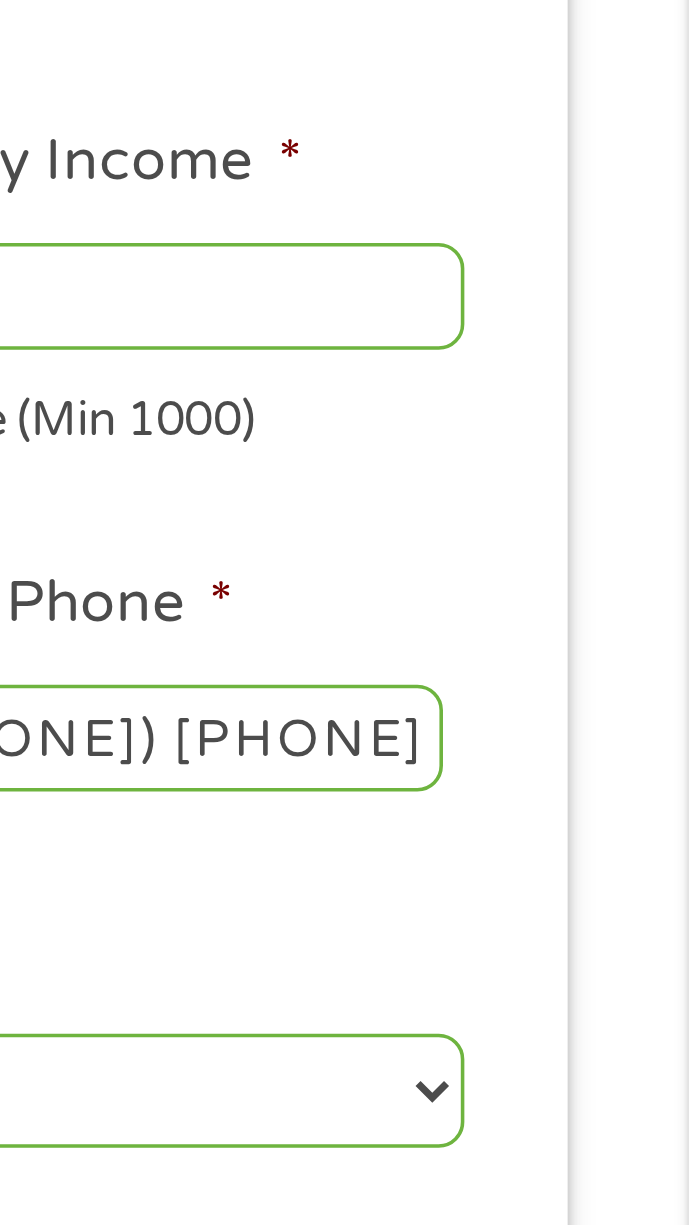 scroll, scrollTop: 5, scrollLeft: 0, axis: vertical 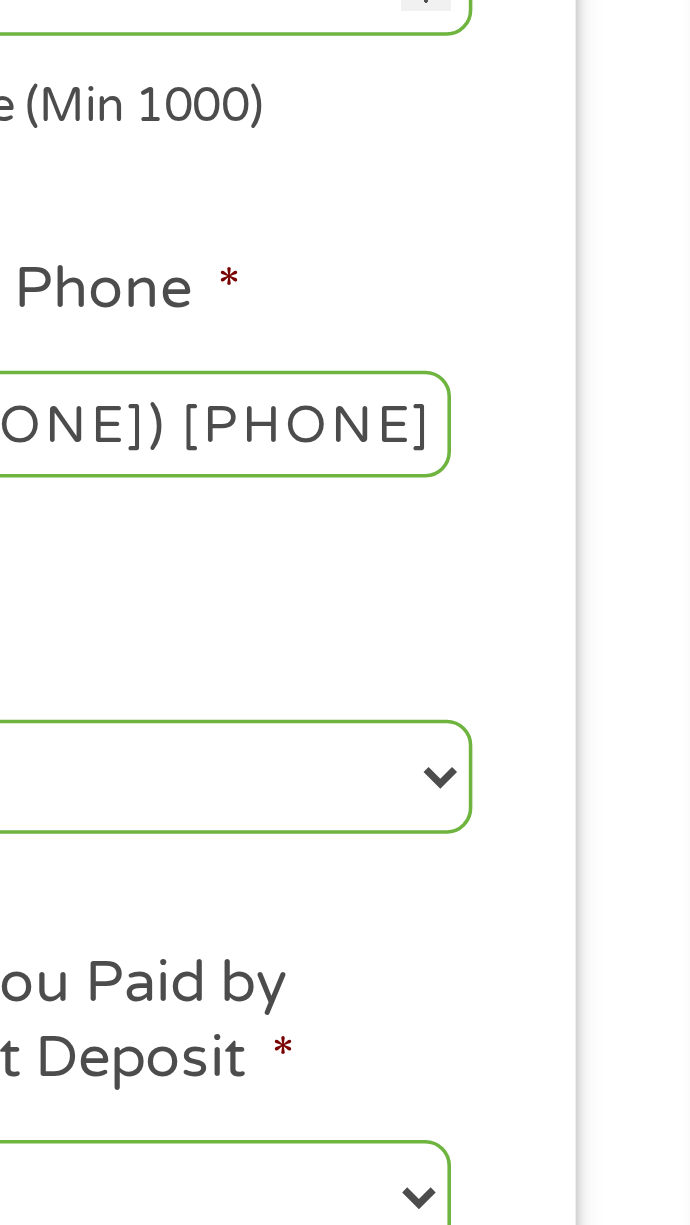 type on "([PHONE]) [PHONE]-[PHONE]" 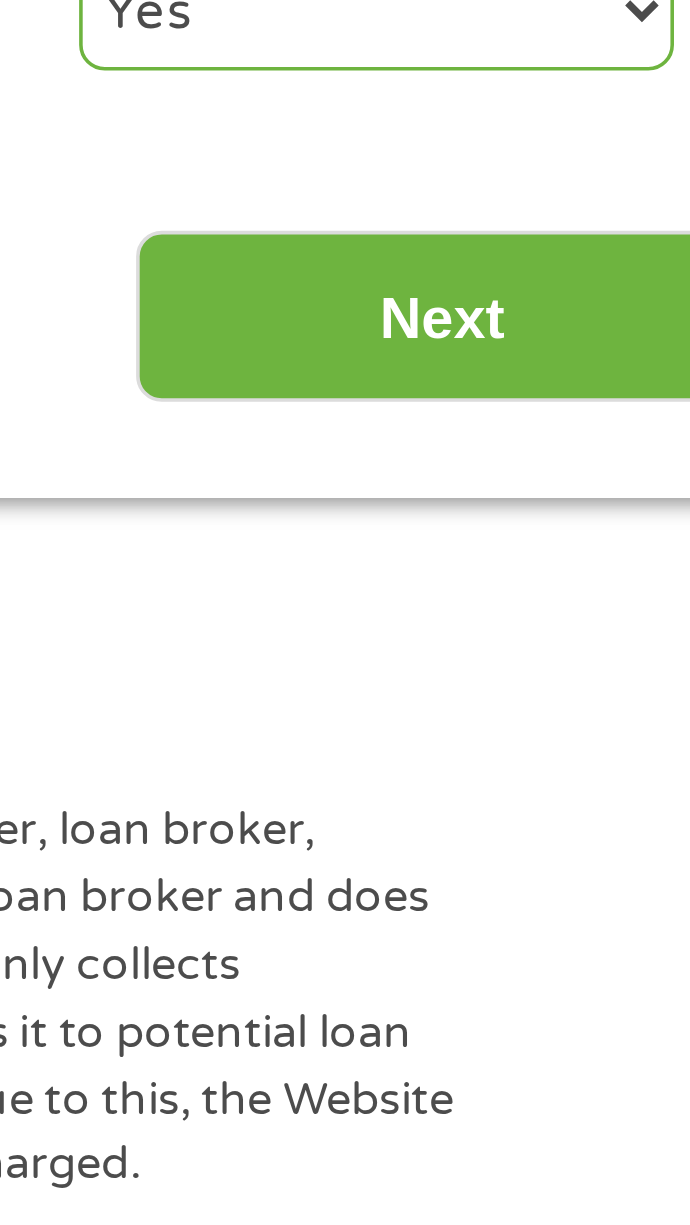 scroll, scrollTop: 5, scrollLeft: 0, axis: vertical 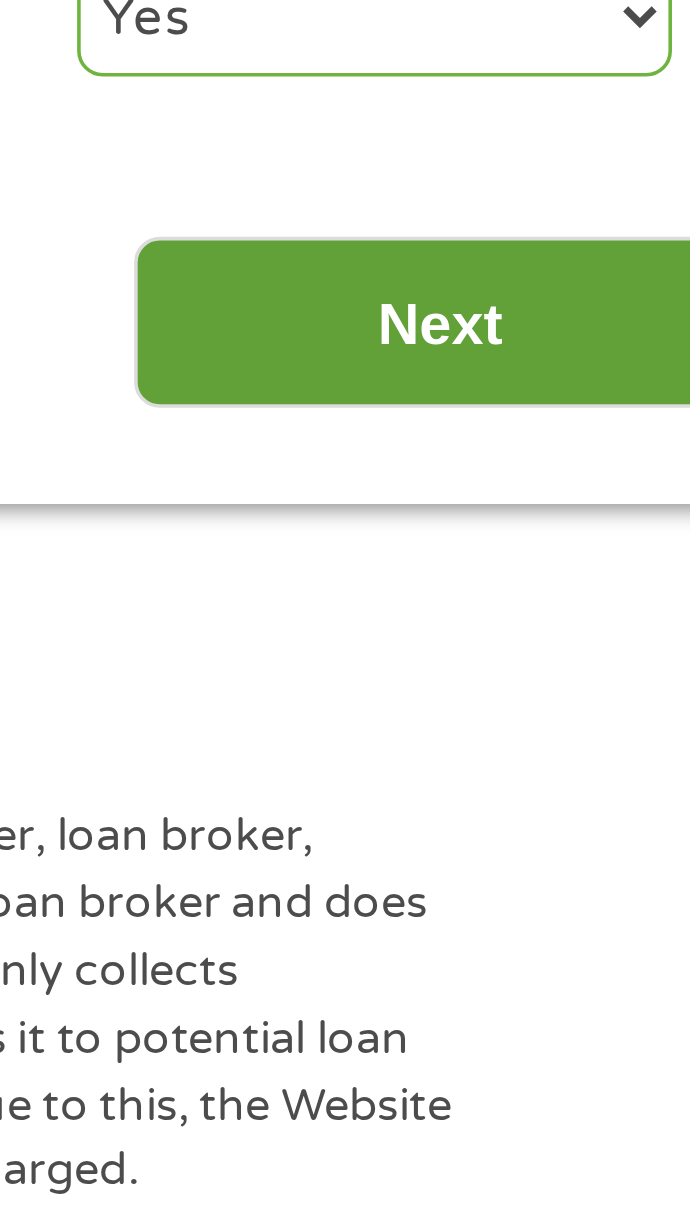 click on "Next" at bounding box center (555, 759) 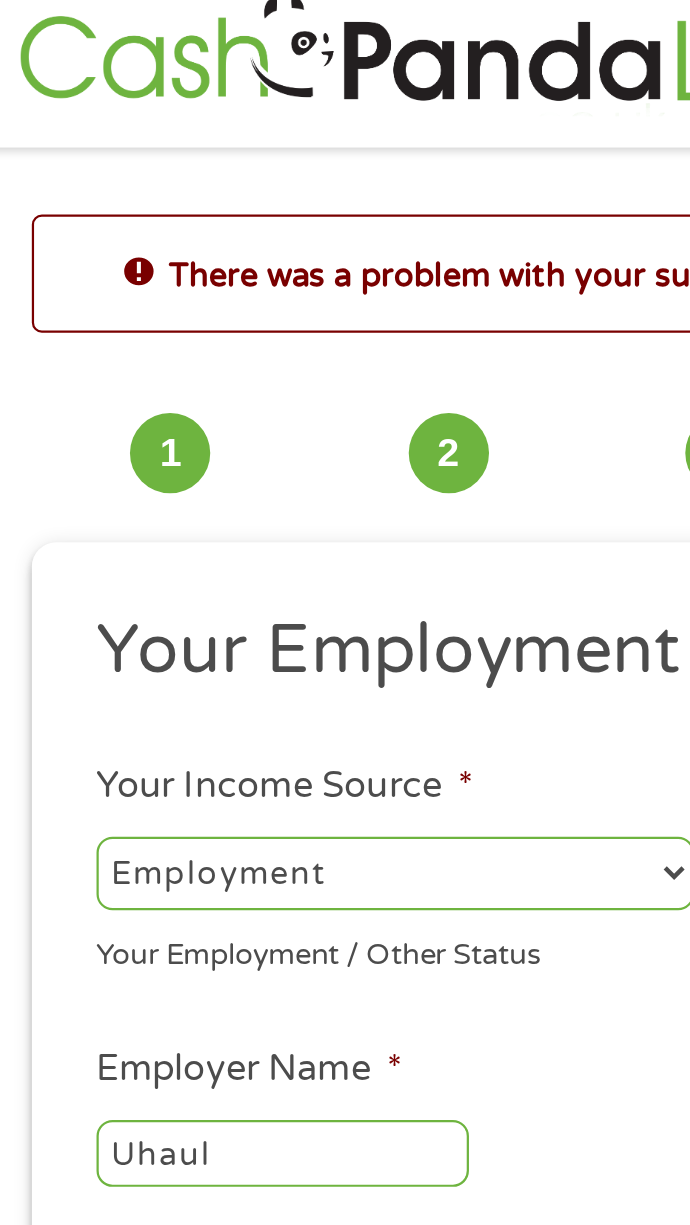 scroll, scrollTop: 1, scrollLeft: 0, axis: vertical 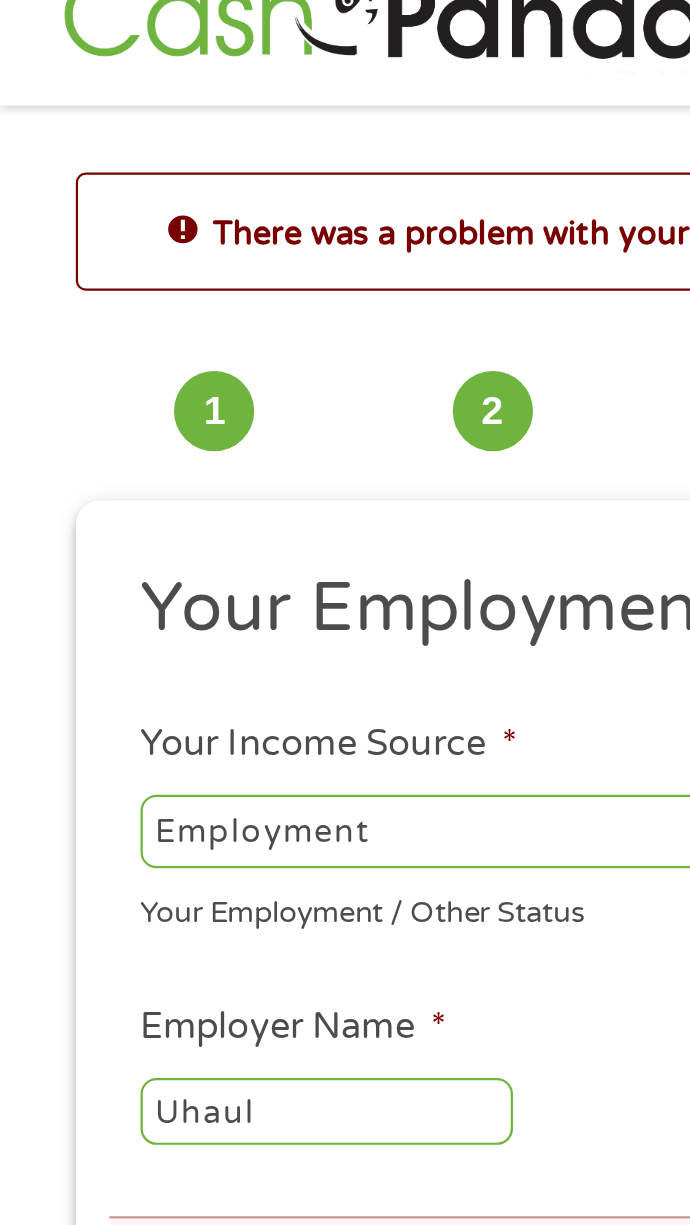 click on "Your Employment Your Income Source * --- Choose one --- Employment Self Employed Benefits Your Employment / Other Status Your Total Monthly Income * [NUMBER] Monthly Gross Income (Min [NUMBER]) This field is hidden when viewing the form Other Income * [NUMBER] Pension, Spouse & any Other Income Employer Name * Uhaul Job Title * Please enter your Employers Name Work Phone * ([PHONE]) [PHONE]-[PHONE] Time at Employment * --- Choose one --- 1 Year or less 1 - 2 Years 2 - 4 Years Over 4 Years Pay Frequency * --- Choose one --- Every 2 Weeks Every Week Monthly Semi-Monthly Next Pay Date (DD/MM/YYYY) * 08/08/2025 Are you Active Military * No Yes Are you Paid by Direct Deposit * Yes No" at bounding box center (345, 668) 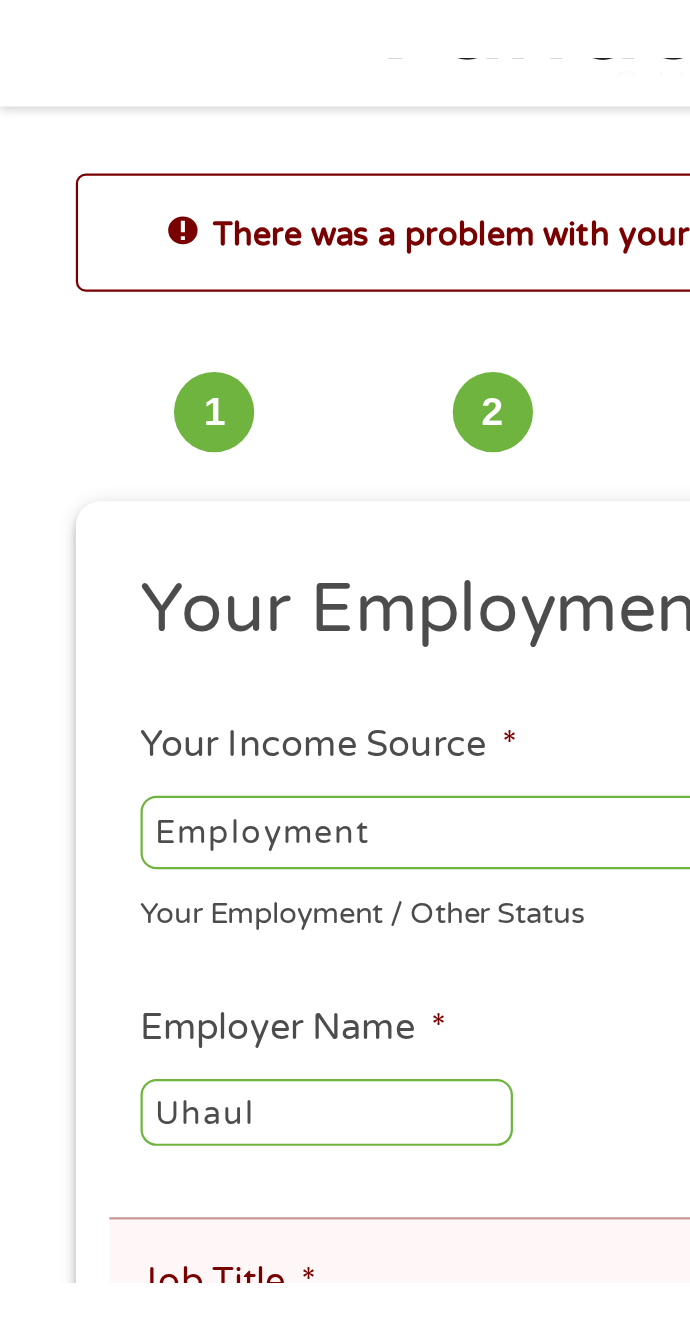 scroll, scrollTop: 1, scrollLeft: 0, axis: vertical 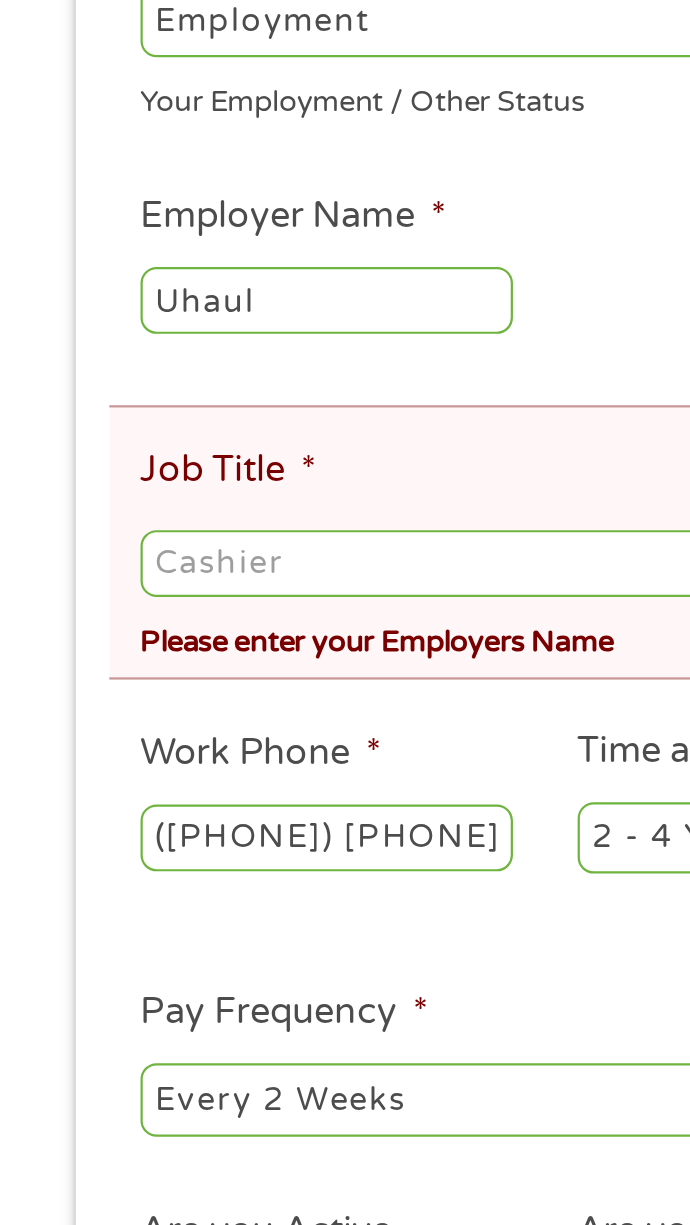 click on "Job Title *" at bounding box center (345, 653) 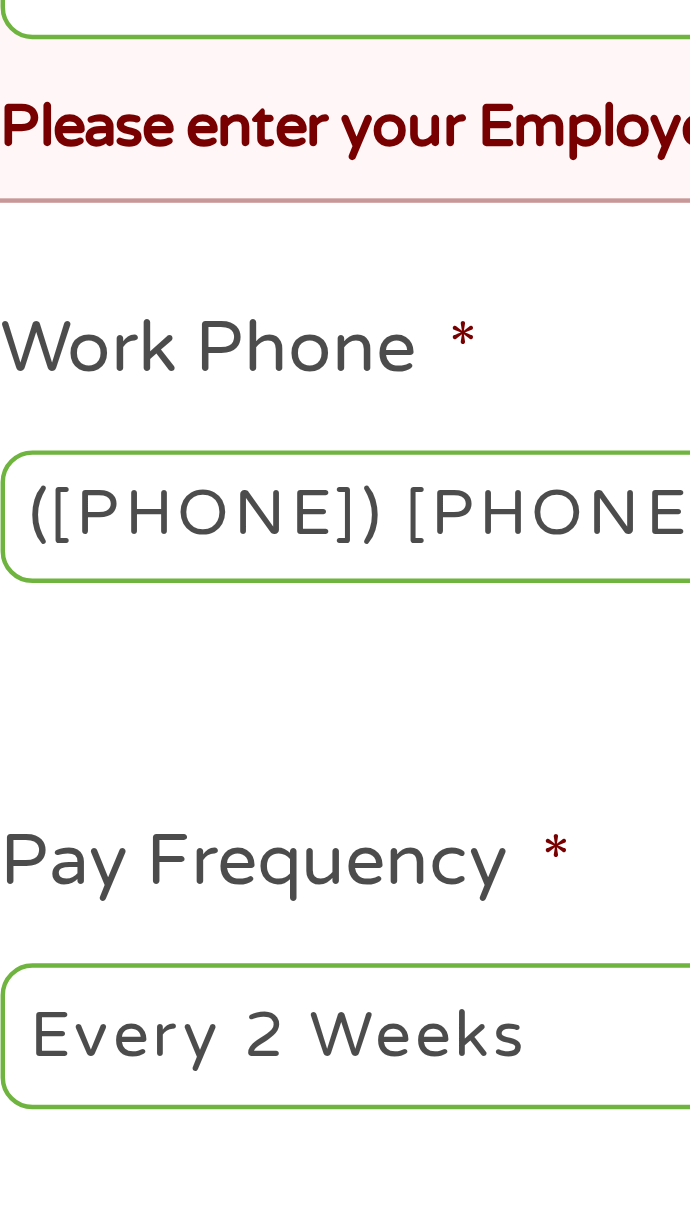scroll, scrollTop: 1, scrollLeft: 0, axis: vertical 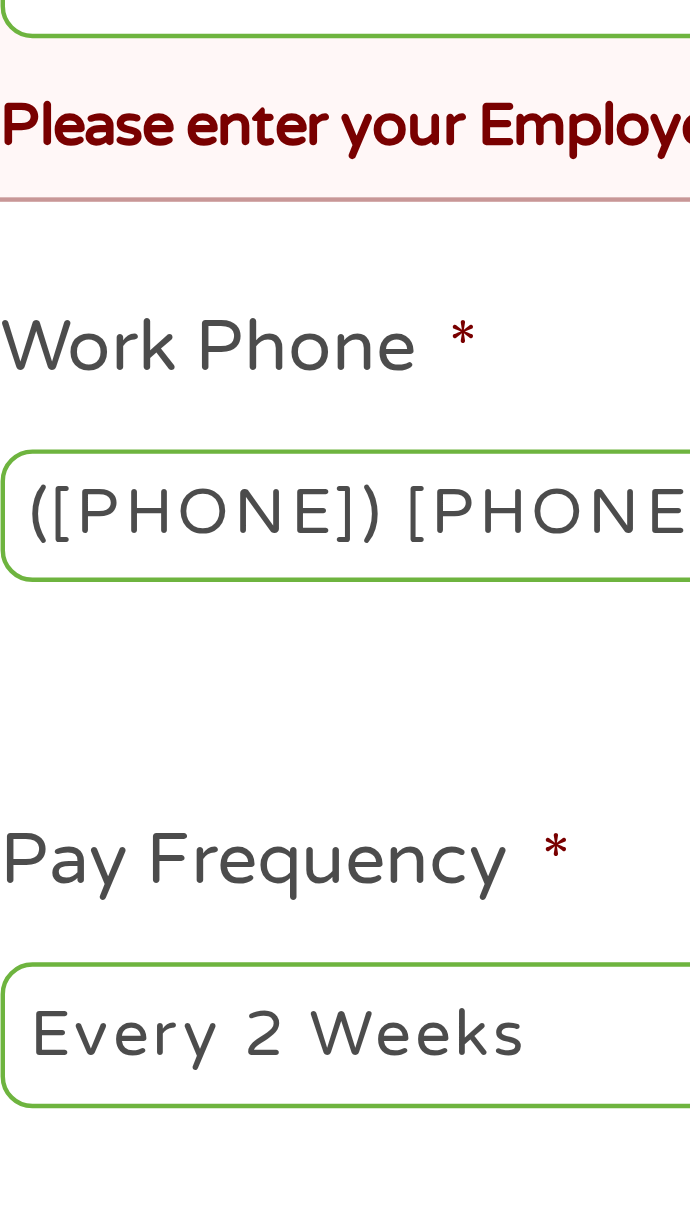 type on "Csr" 